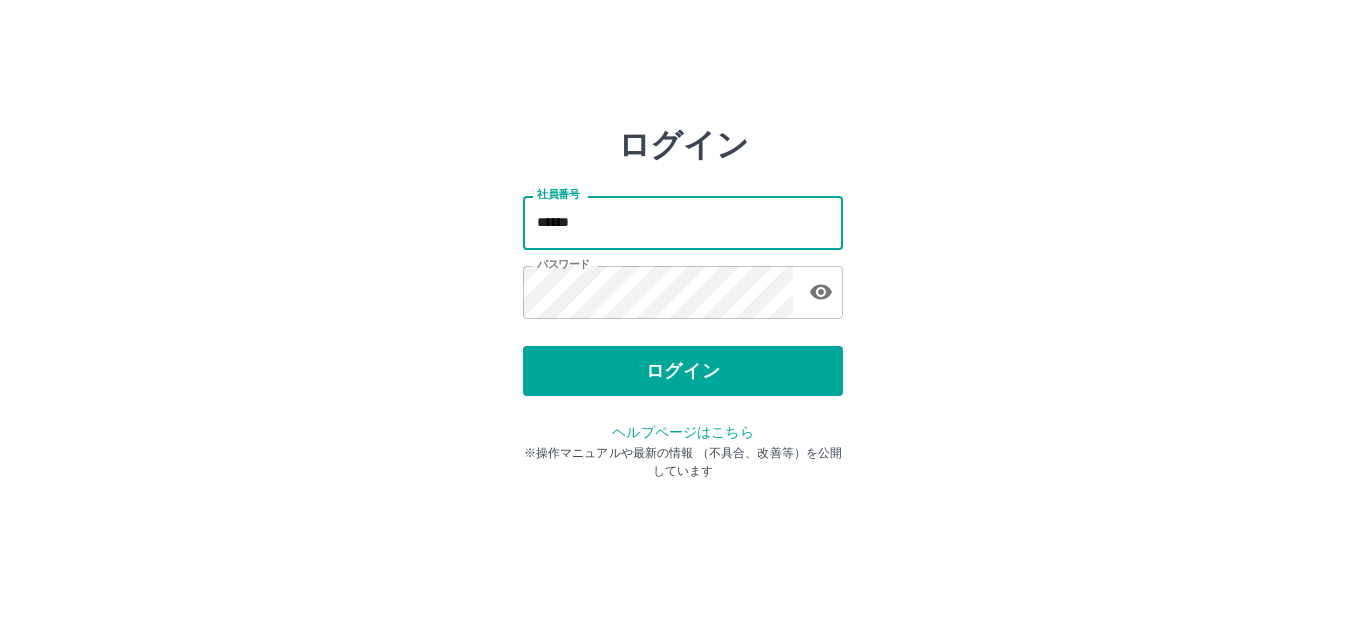 scroll, scrollTop: 0, scrollLeft: 0, axis: both 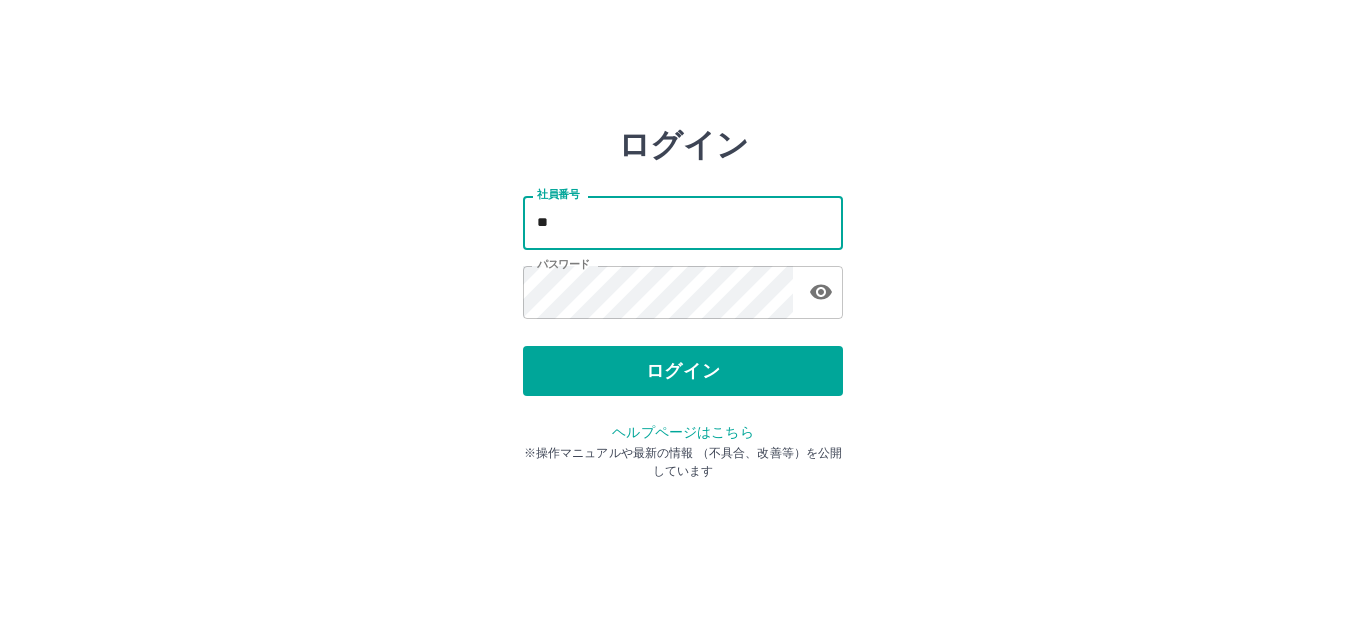 type on "*" 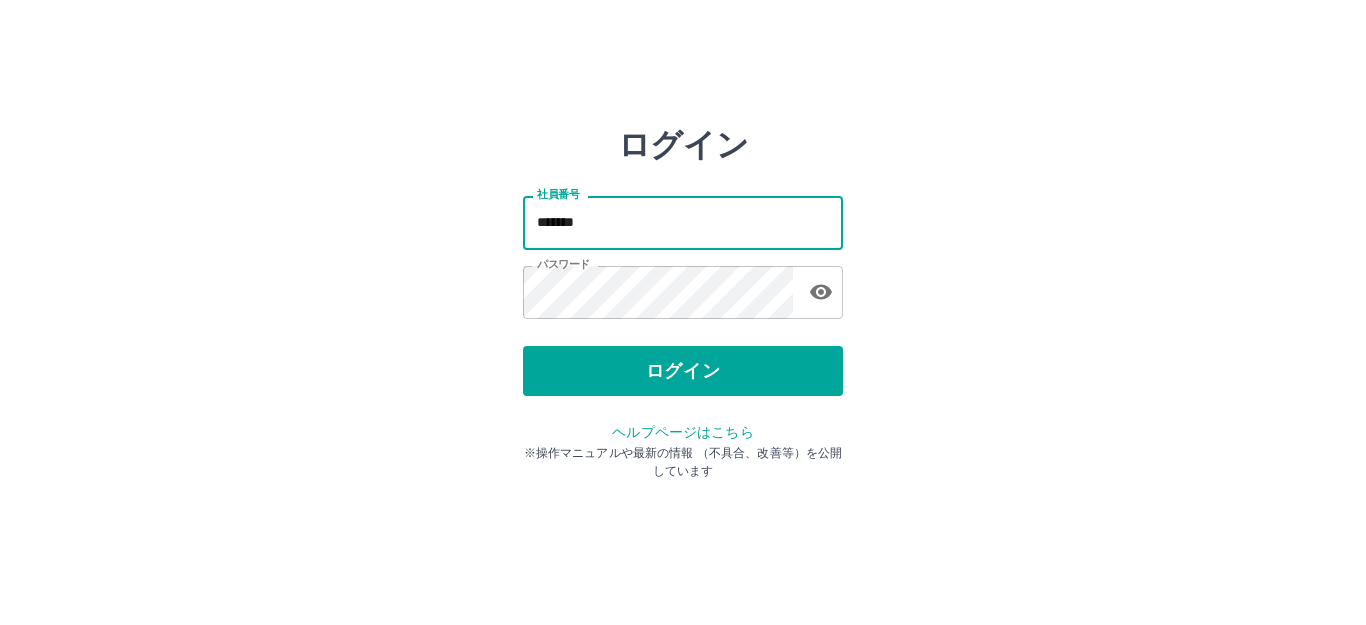 type on "*******" 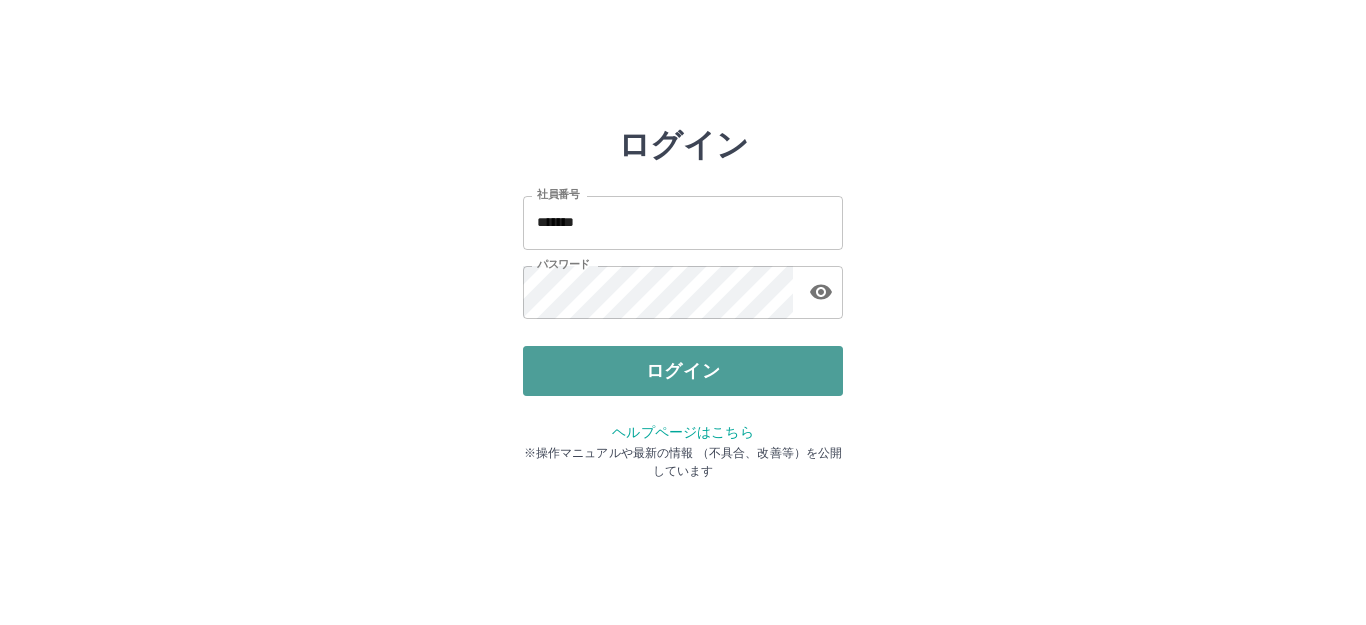 click on "ログイン" at bounding box center [683, 371] 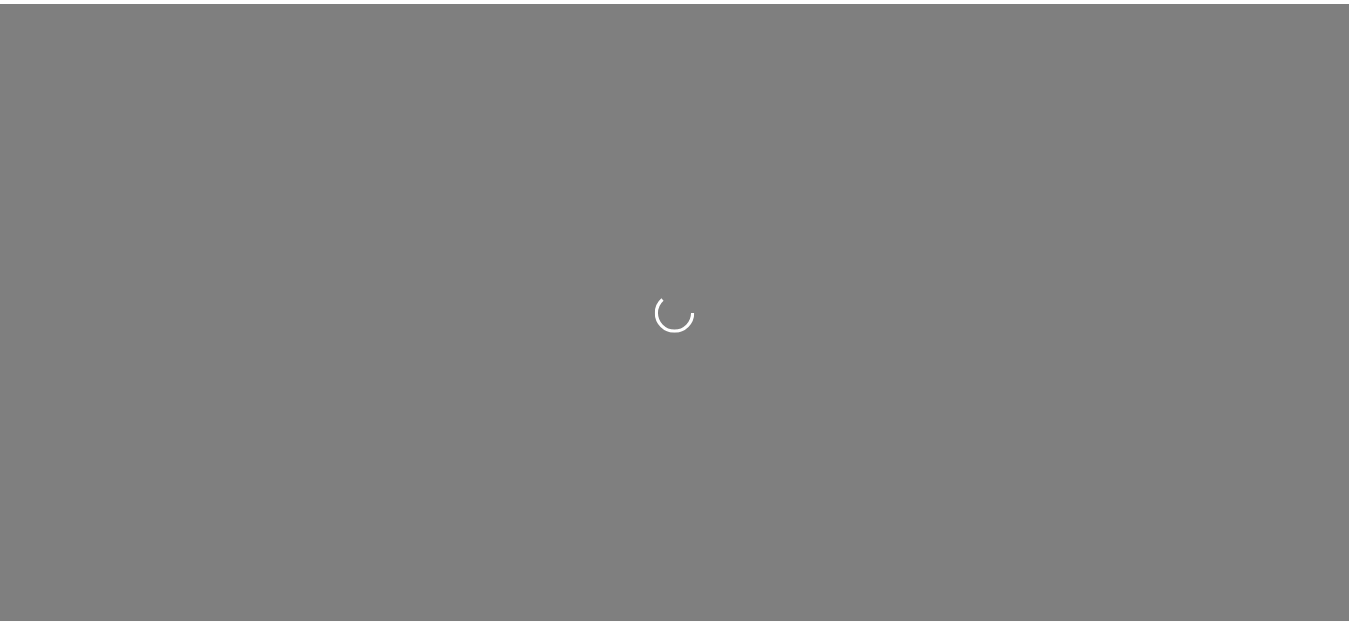 scroll, scrollTop: 0, scrollLeft: 0, axis: both 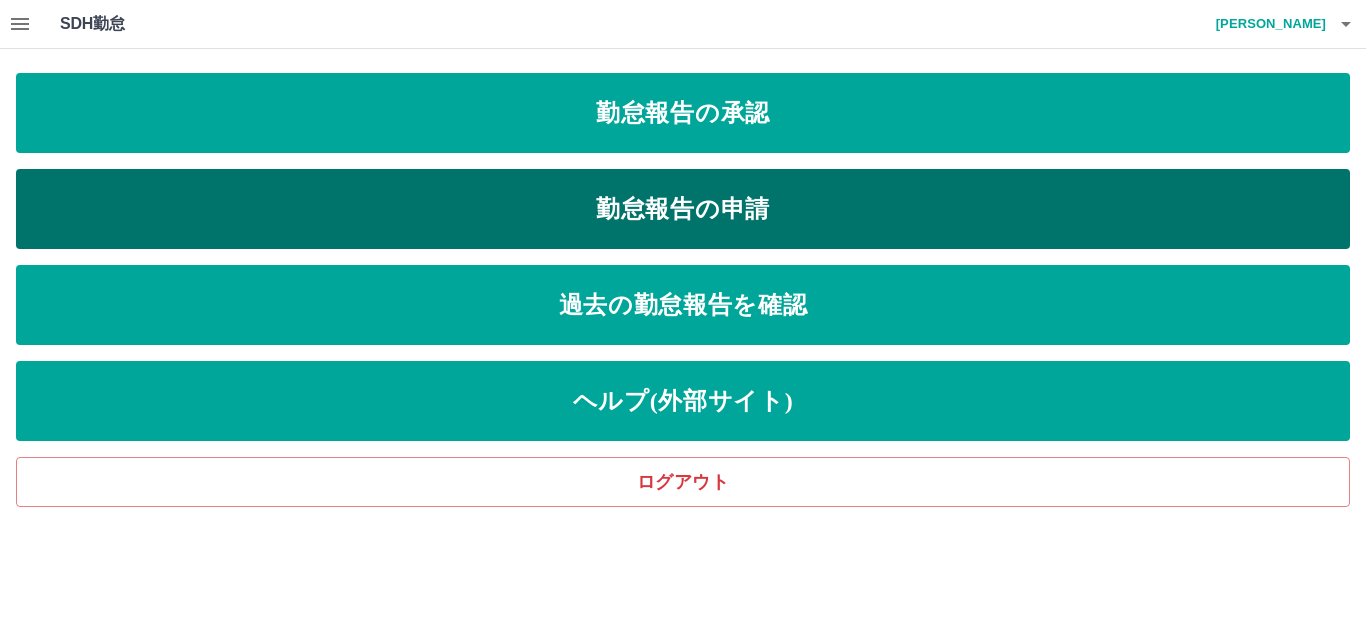 click on "勤怠報告の申請" at bounding box center [683, 209] 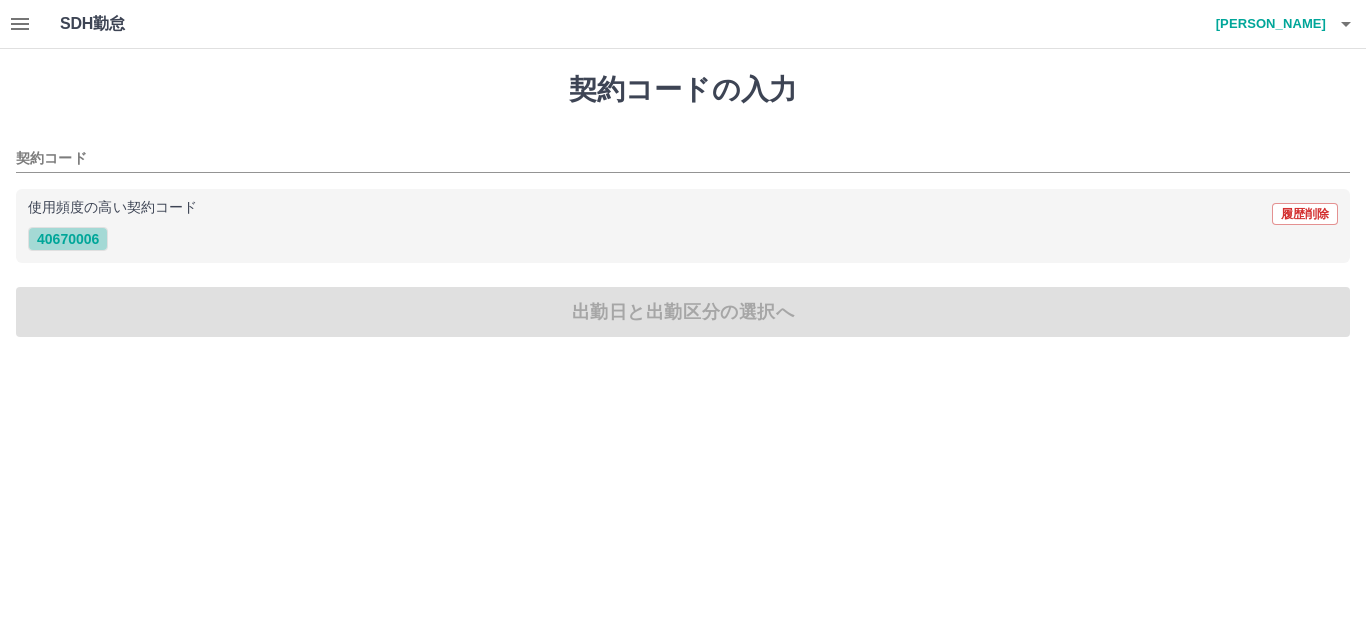 click on "40670006" at bounding box center (68, 239) 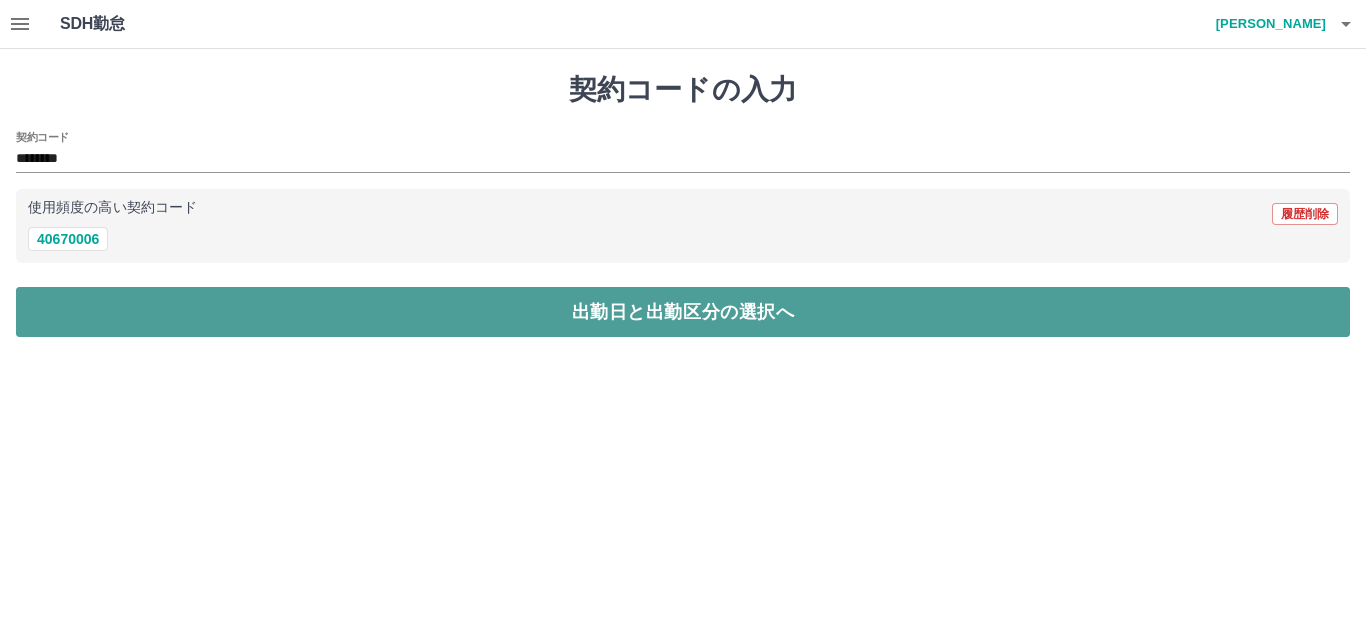 click on "出勤日と出勤区分の選択へ" at bounding box center (683, 312) 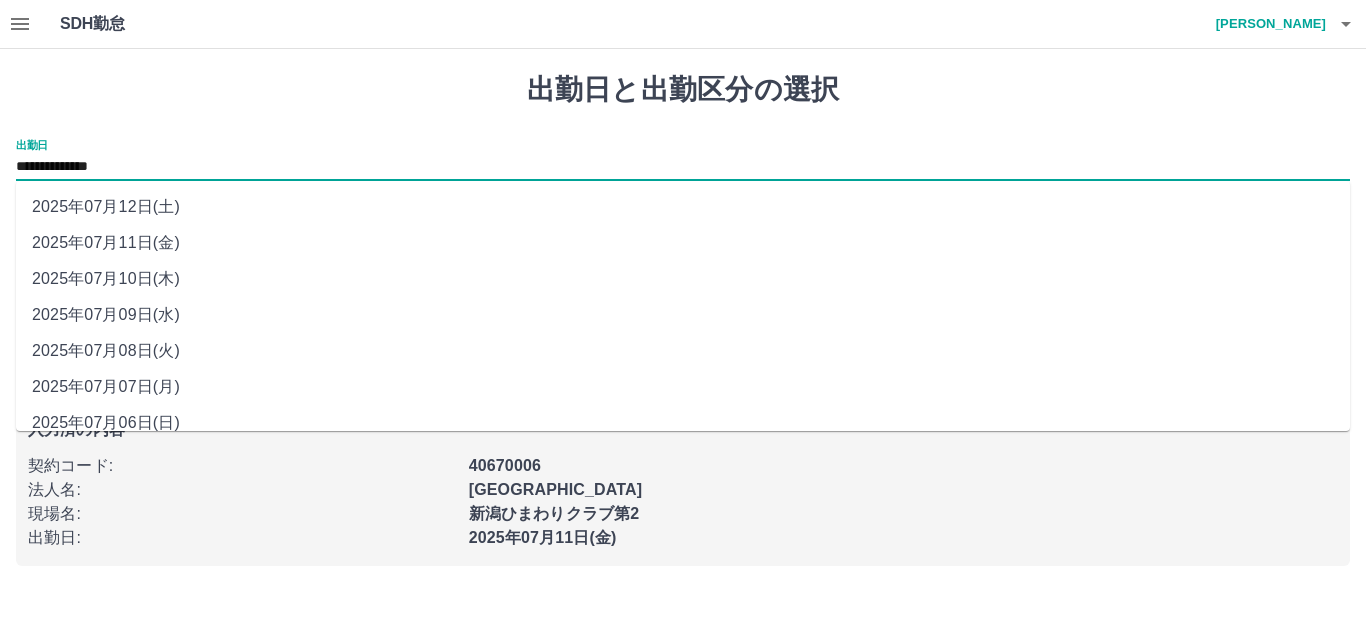 click on "**********" at bounding box center (683, 167) 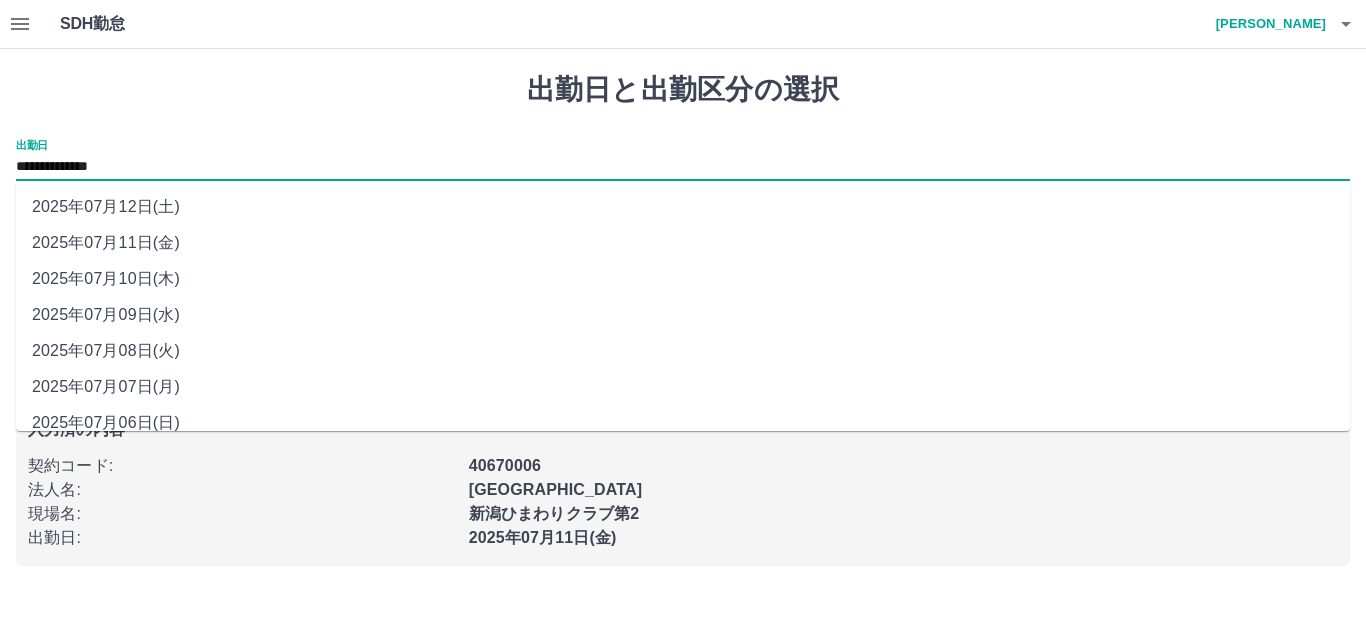 click on "2025年07月07日(月)" at bounding box center [683, 387] 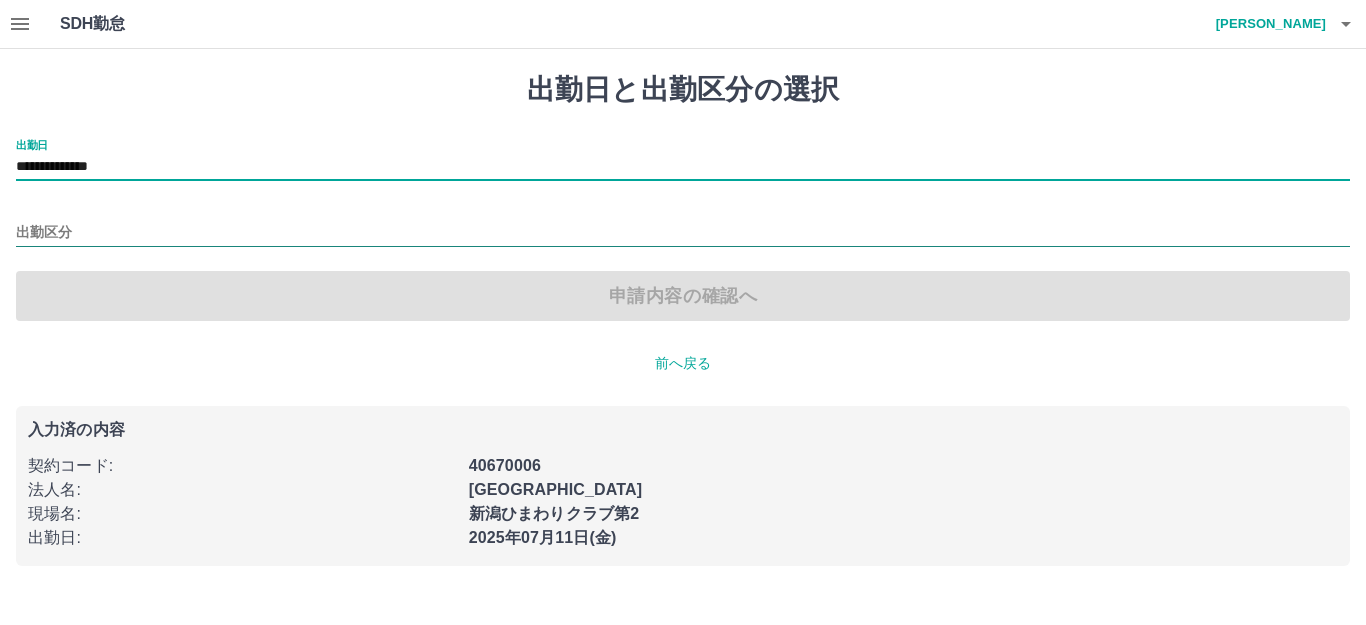 click on "出勤区分" at bounding box center (683, 233) 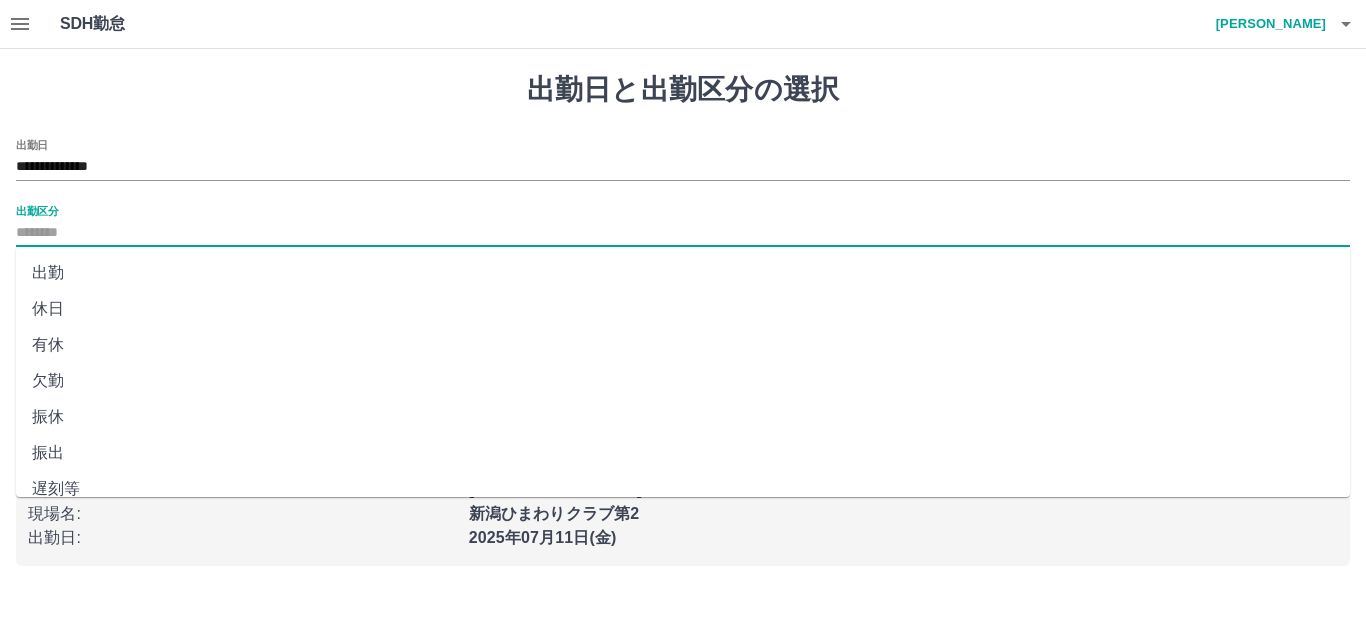 click on "振休" at bounding box center (683, 417) 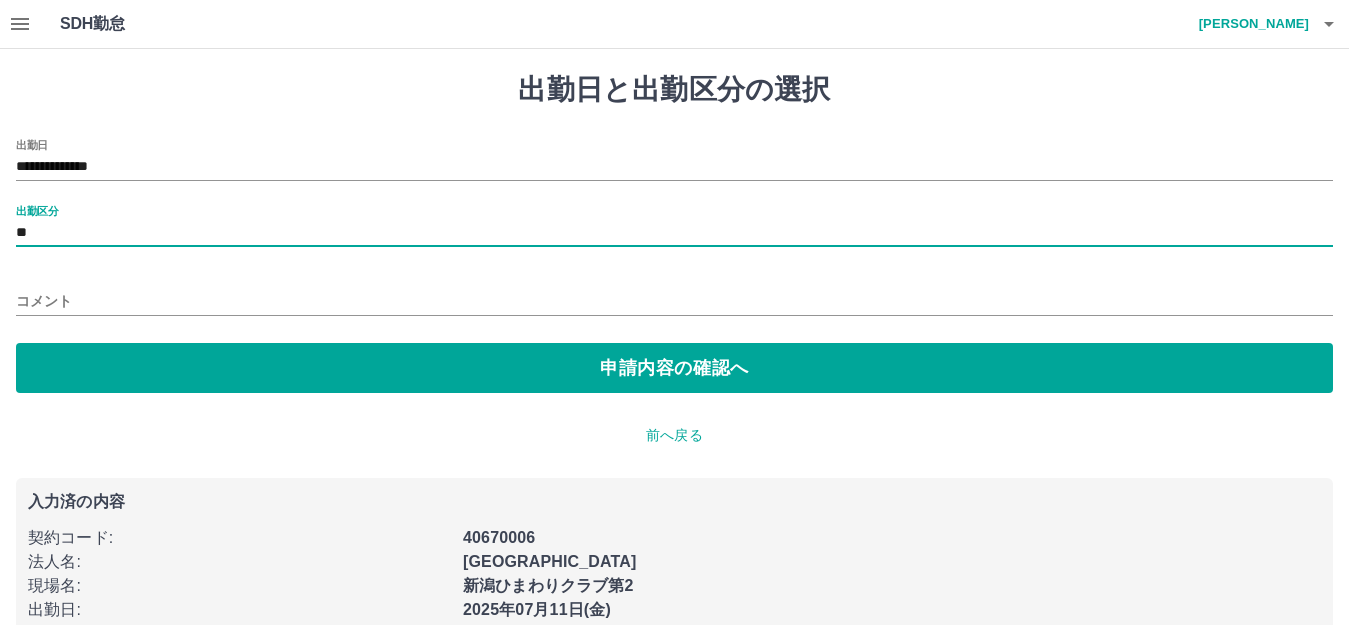 click on "コメント" at bounding box center [674, 301] 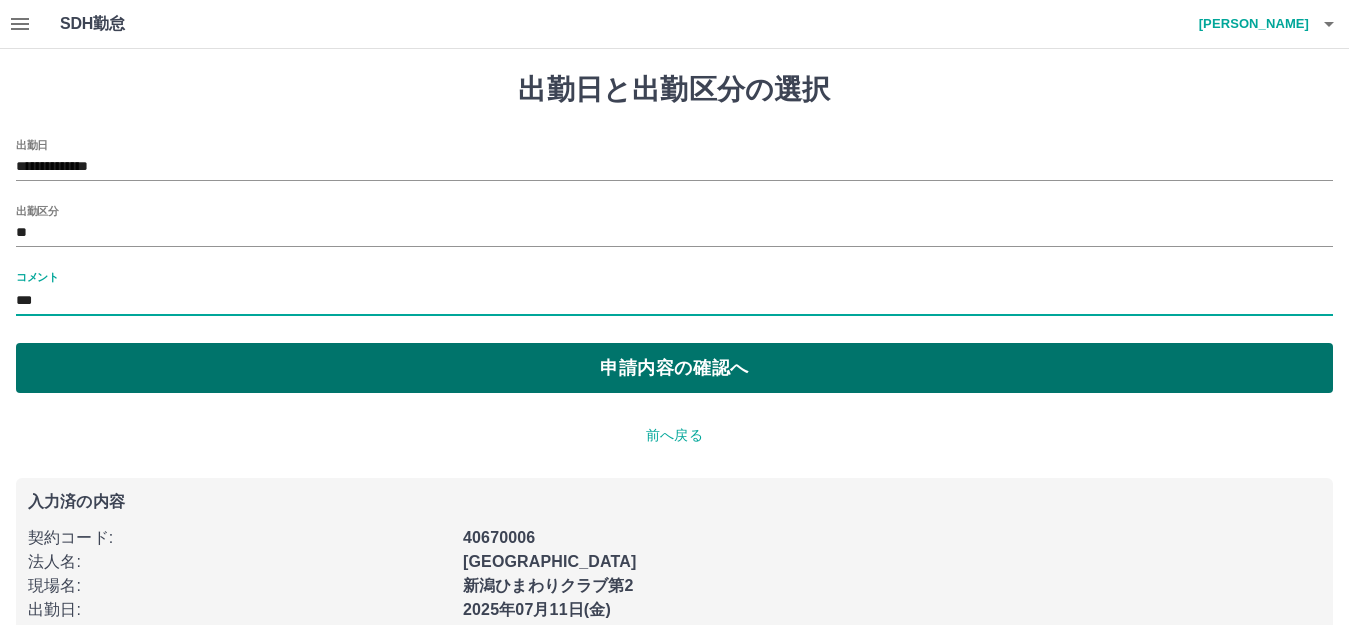 type on "***" 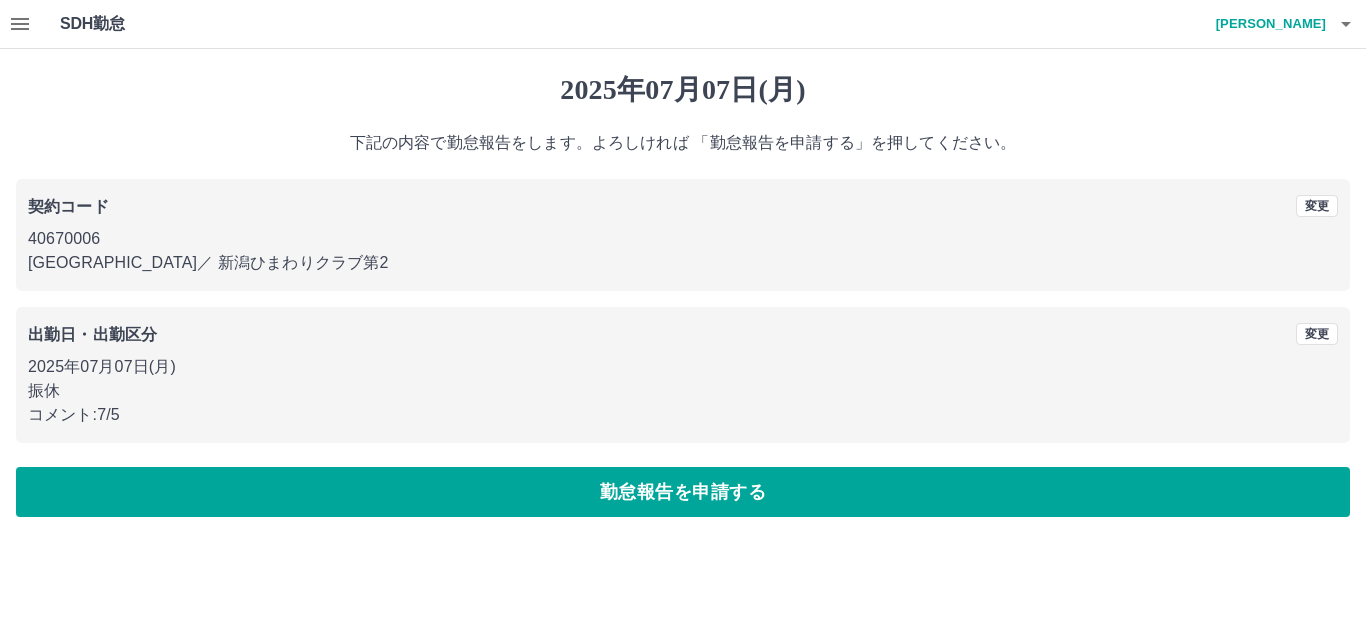 click on "勤怠報告を申請する" at bounding box center [683, 492] 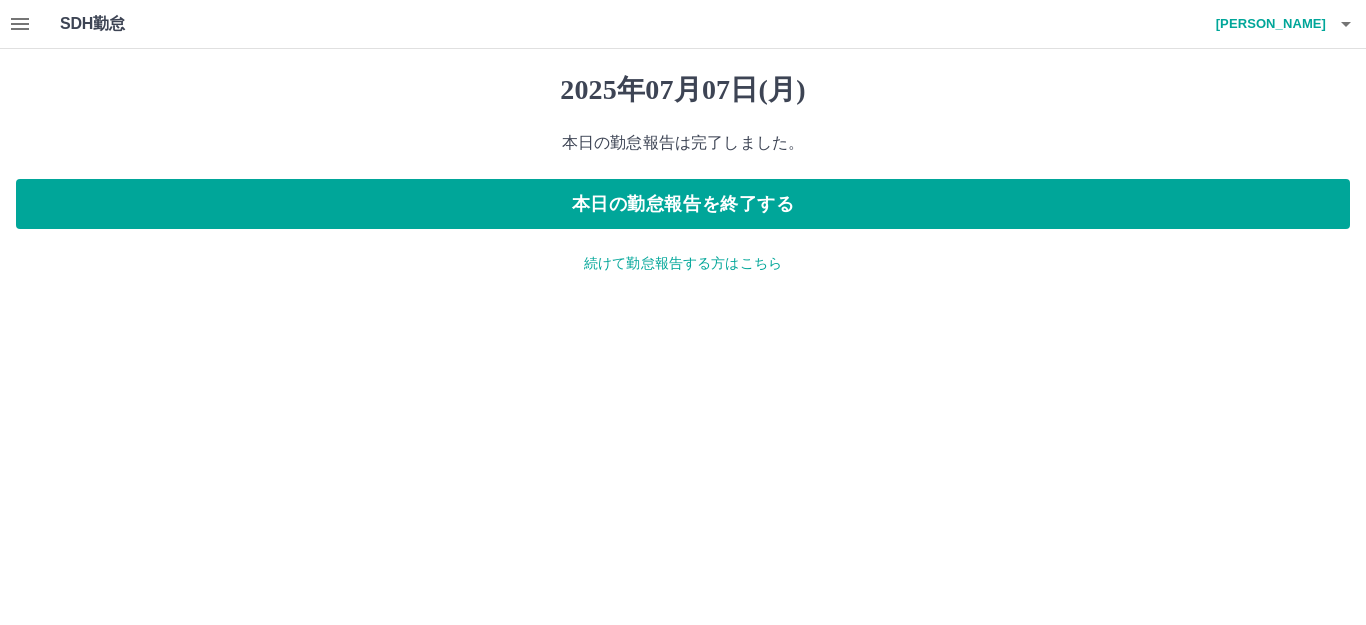 click on "続けて勤怠報告する方はこちら" at bounding box center (683, 263) 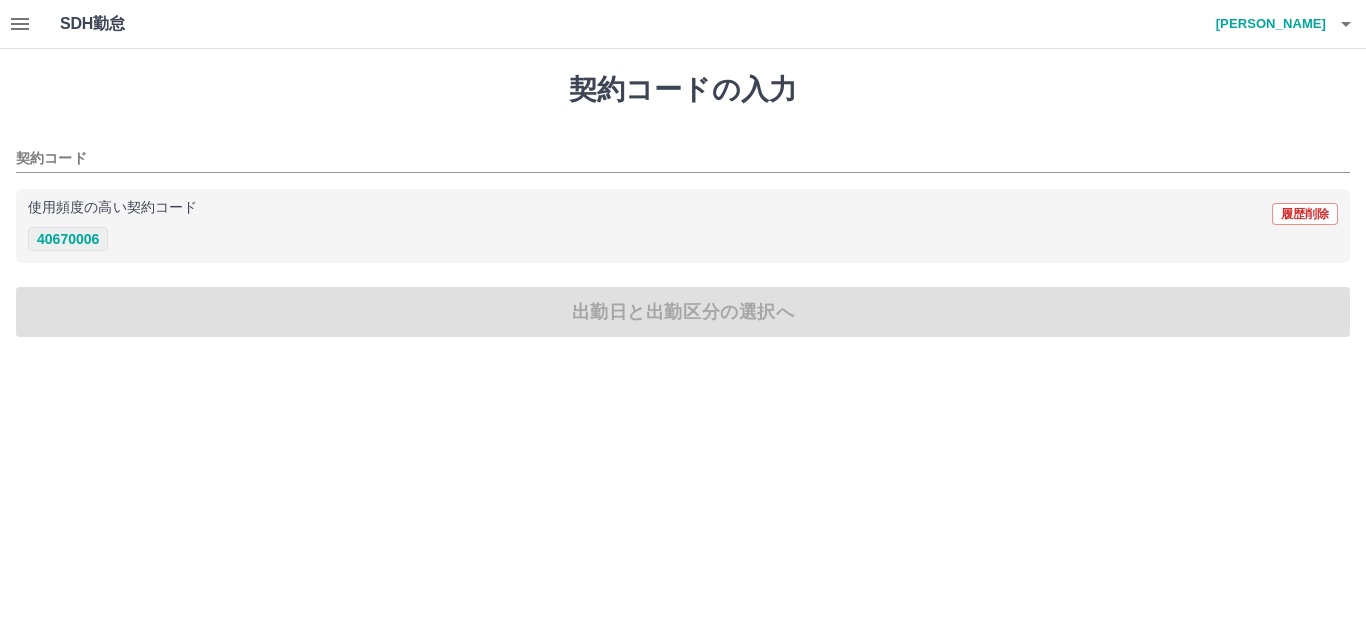 click on "40670006" at bounding box center [68, 239] 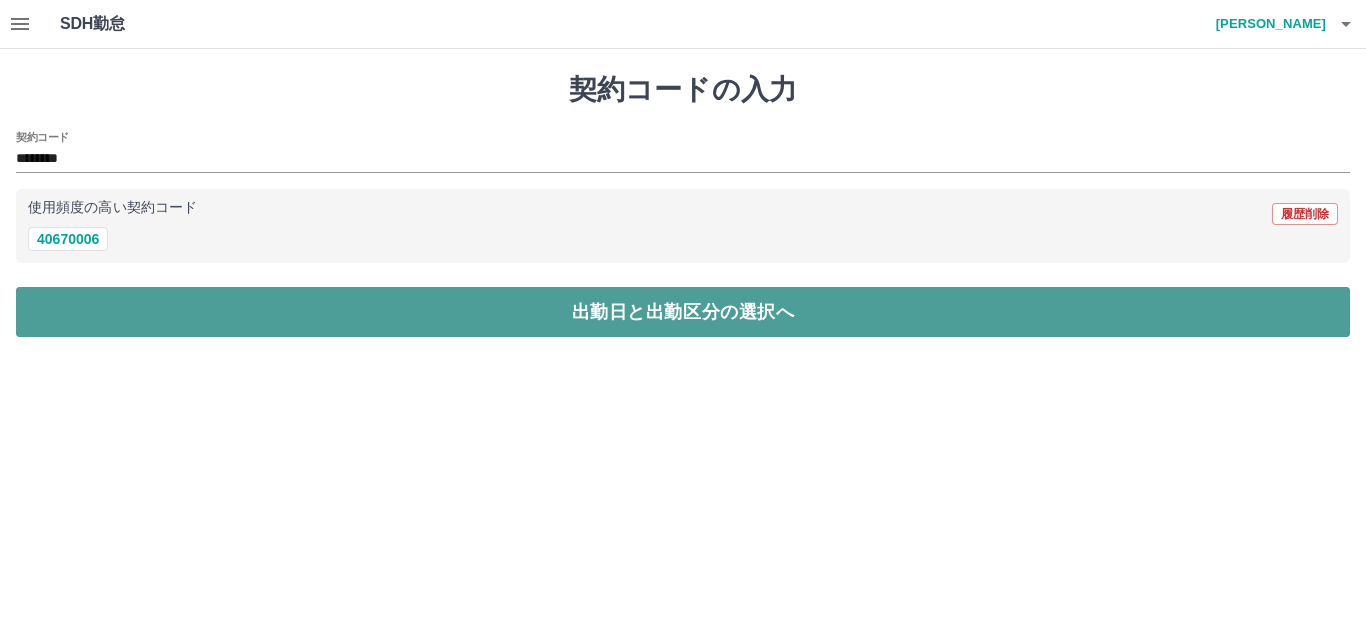 click on "出勤日と出勤区分の選択へ" at bounding box center (683, 312) 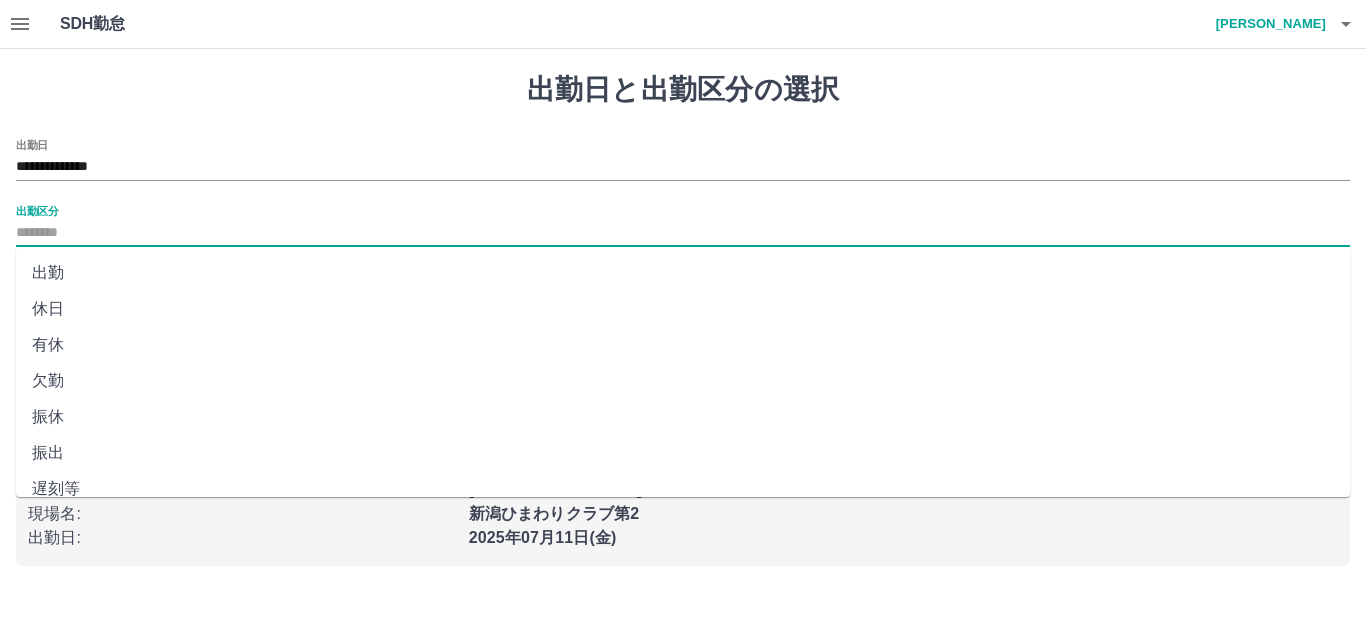 click on "出勤区分" at bounding box center [683, 233] 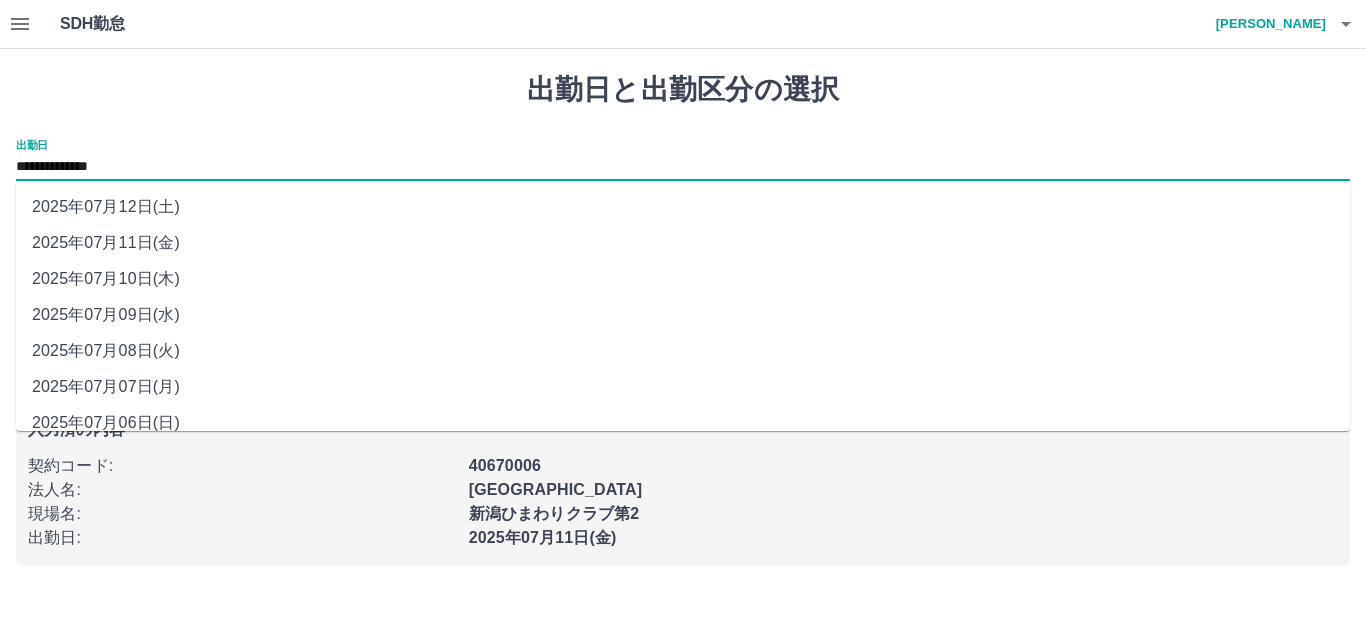 click on "**********" at bounding box center (683, 167) 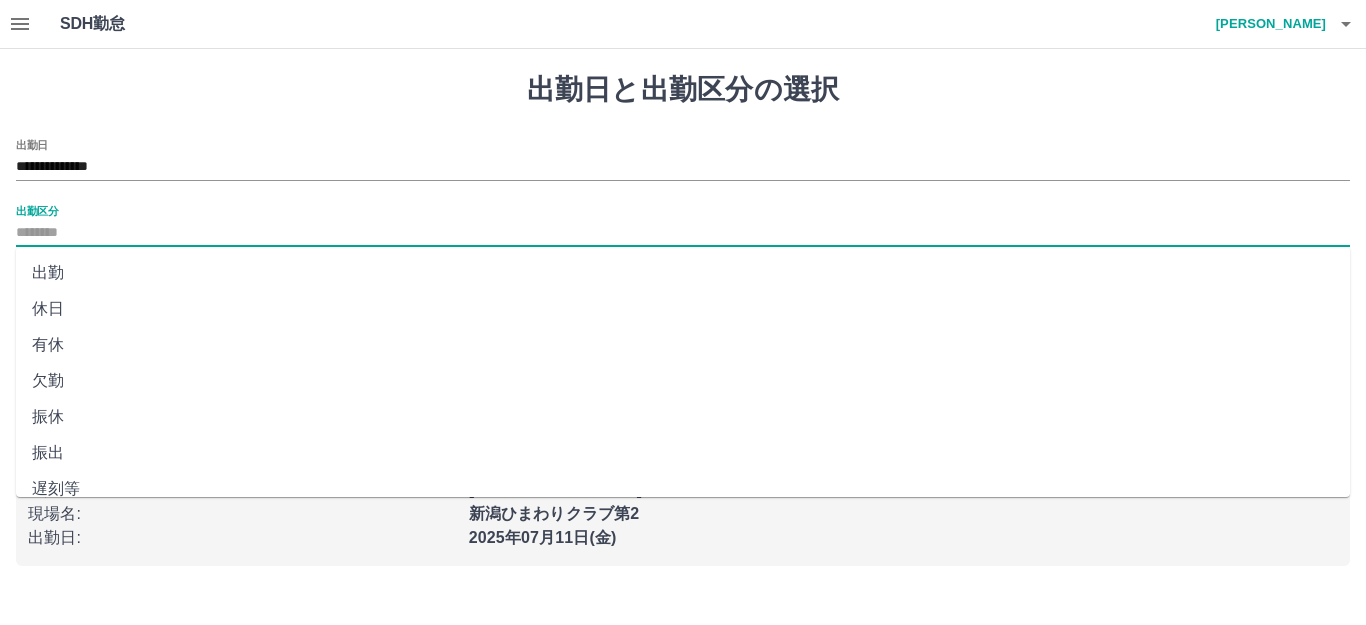 click on "出勤区分" at bounding box center (683, 233) 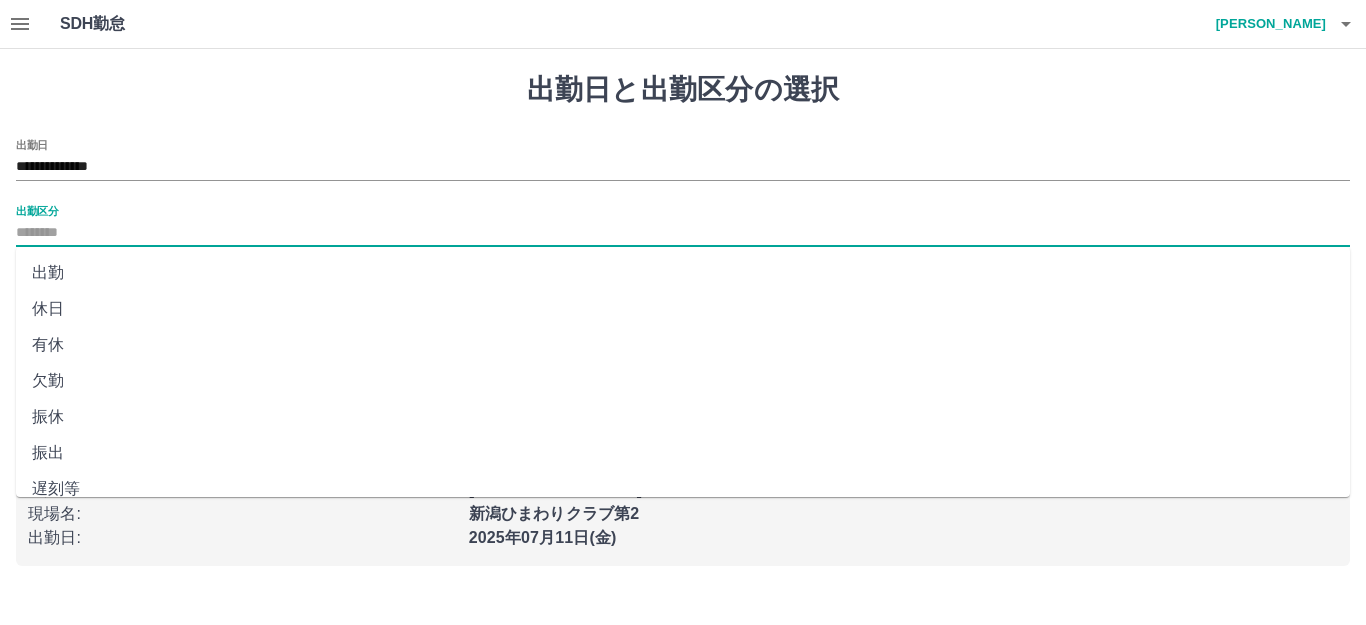 click on "有休" at bounding box center [683, 345] 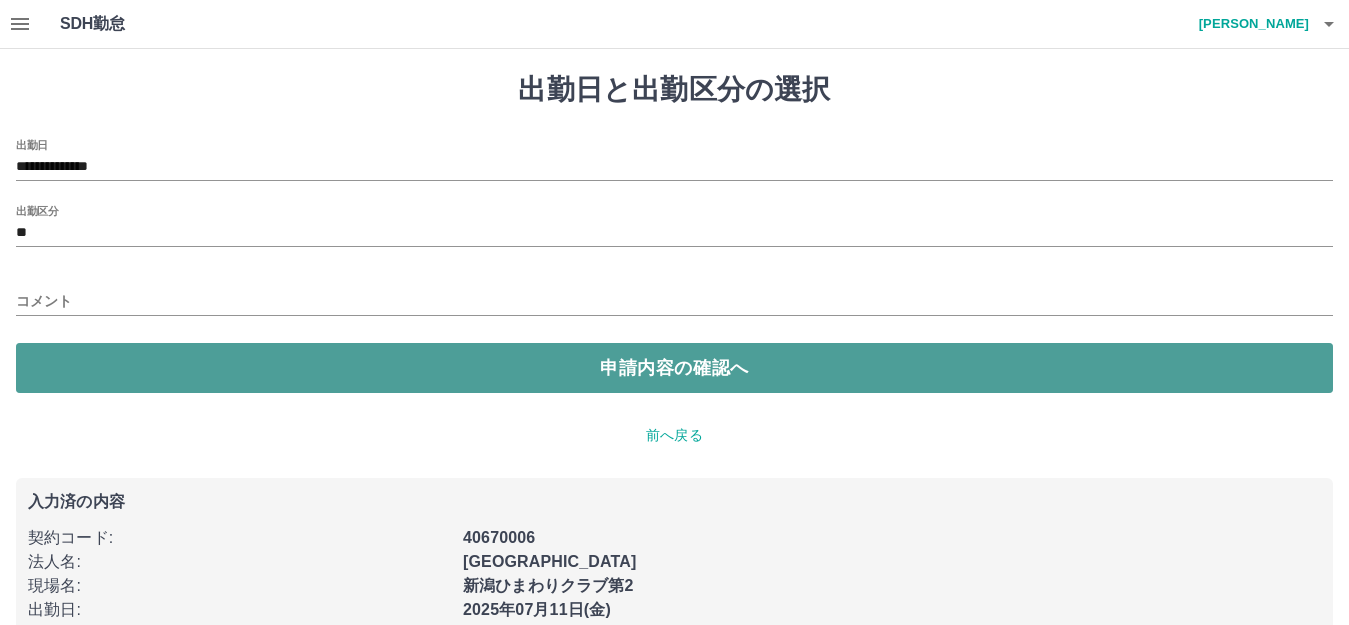 click on "申請内容の確認へ" at bounding box center [674, 368] 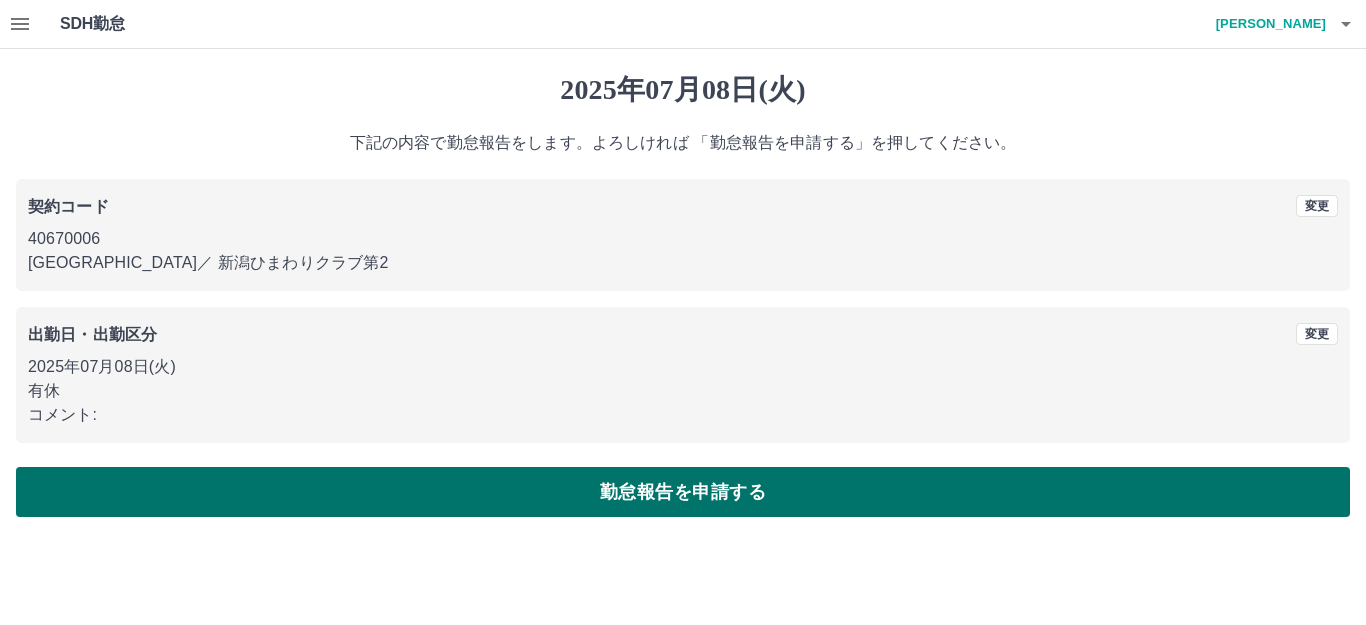 click on "勤怠報告を申請する" at bounding box center [683, 492] 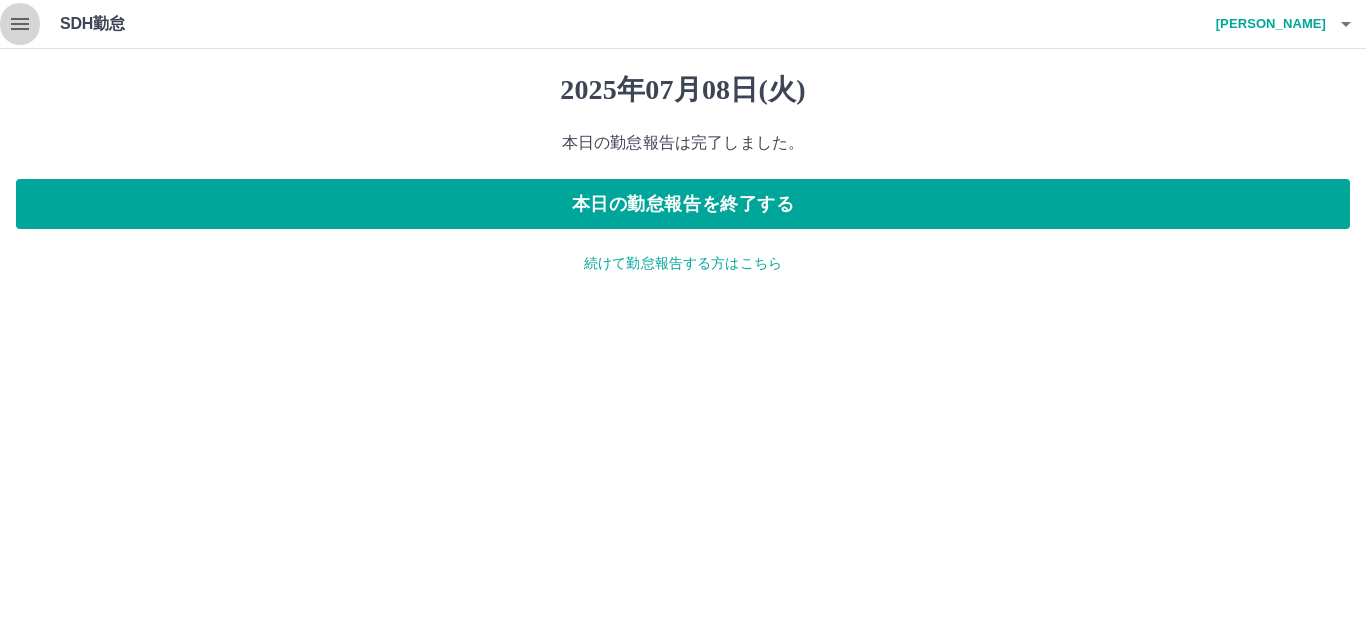 click 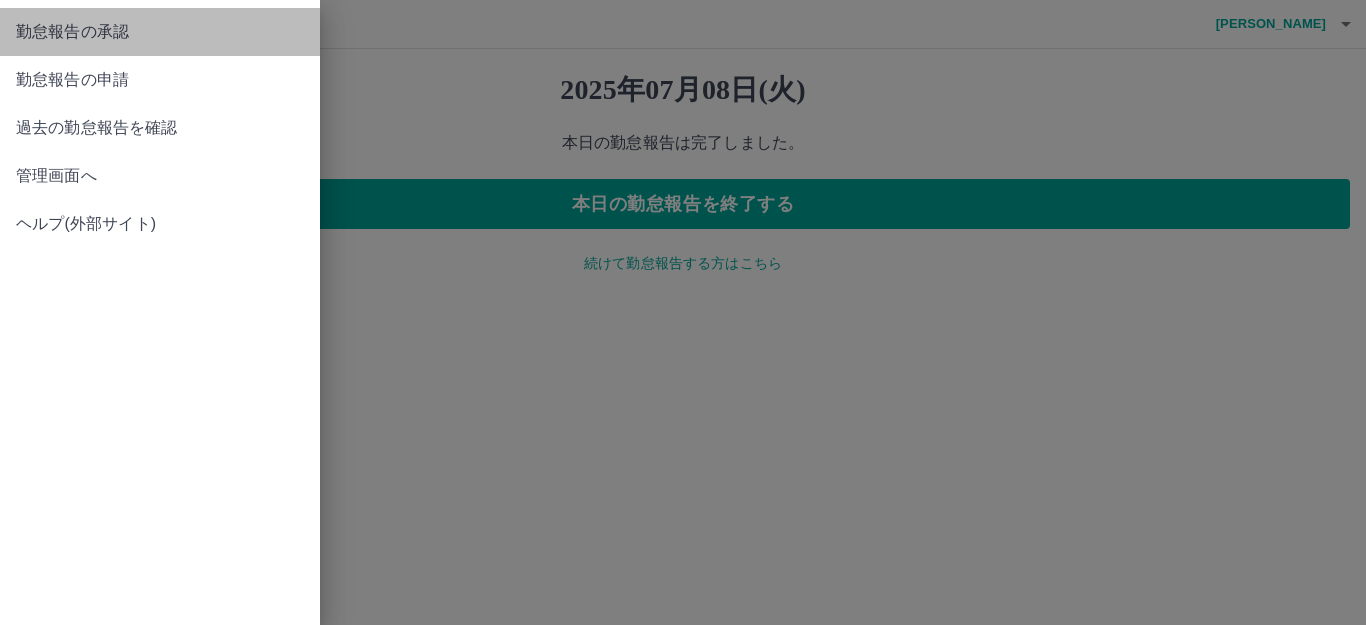 click on "勤怠報告の承認" at bounding box center (160, 32) 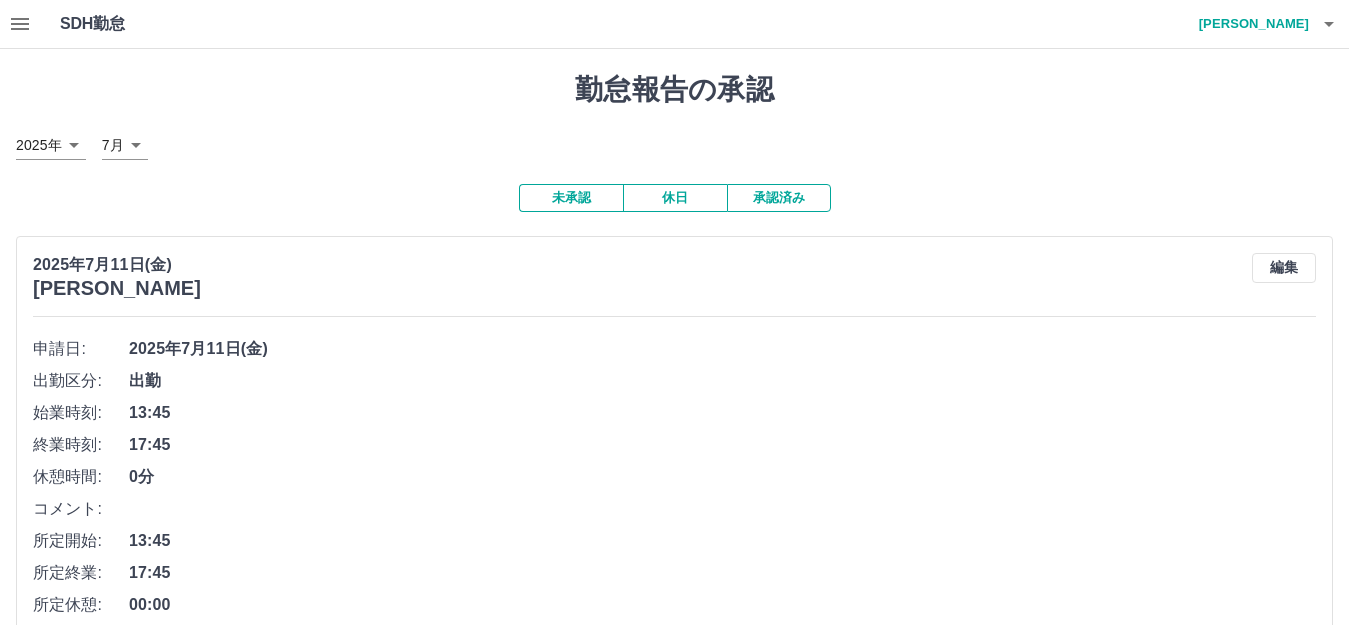 click on "未承認" at bounding box center [571, 198] 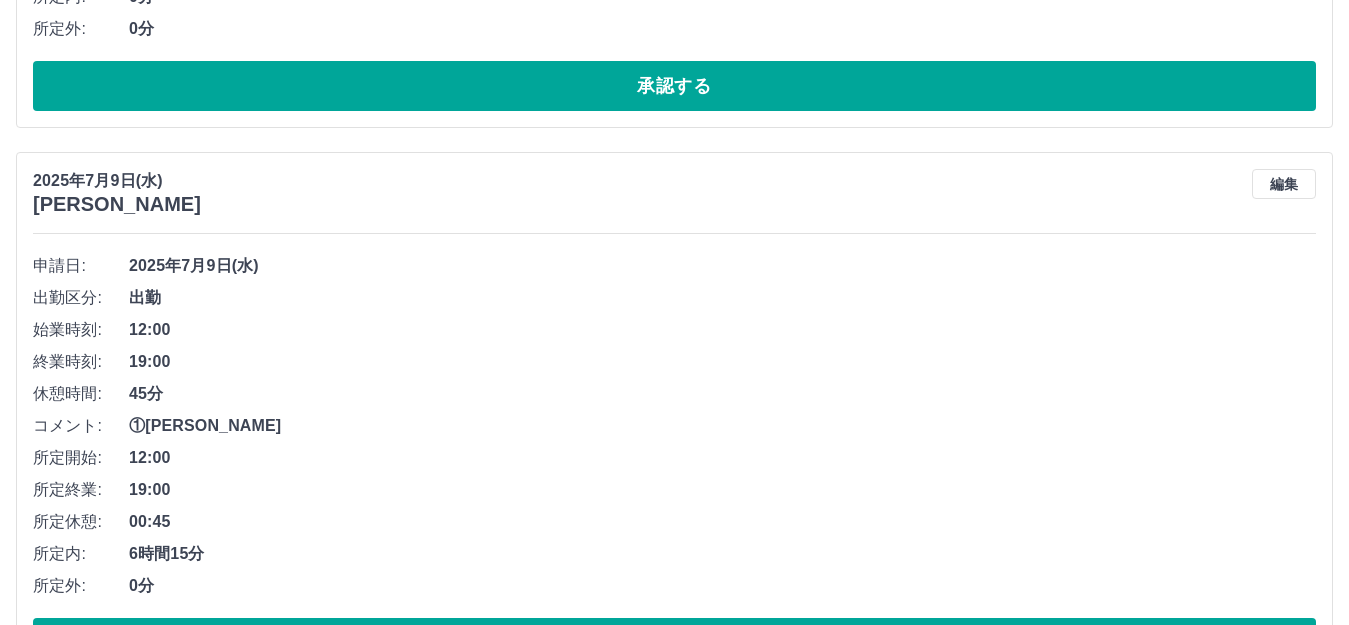 scroll, scrollTop: 1200, scrollLeft: 0, axis: vertical 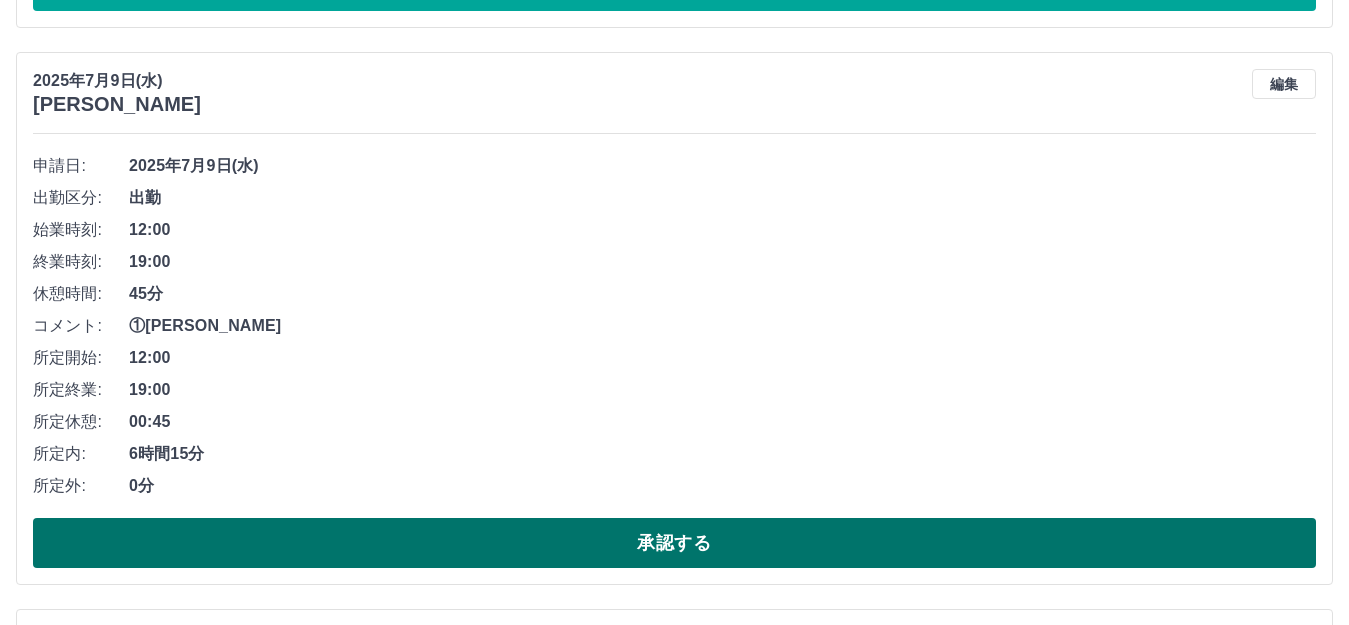 click on "承認する" at bounding box center (674, 543) 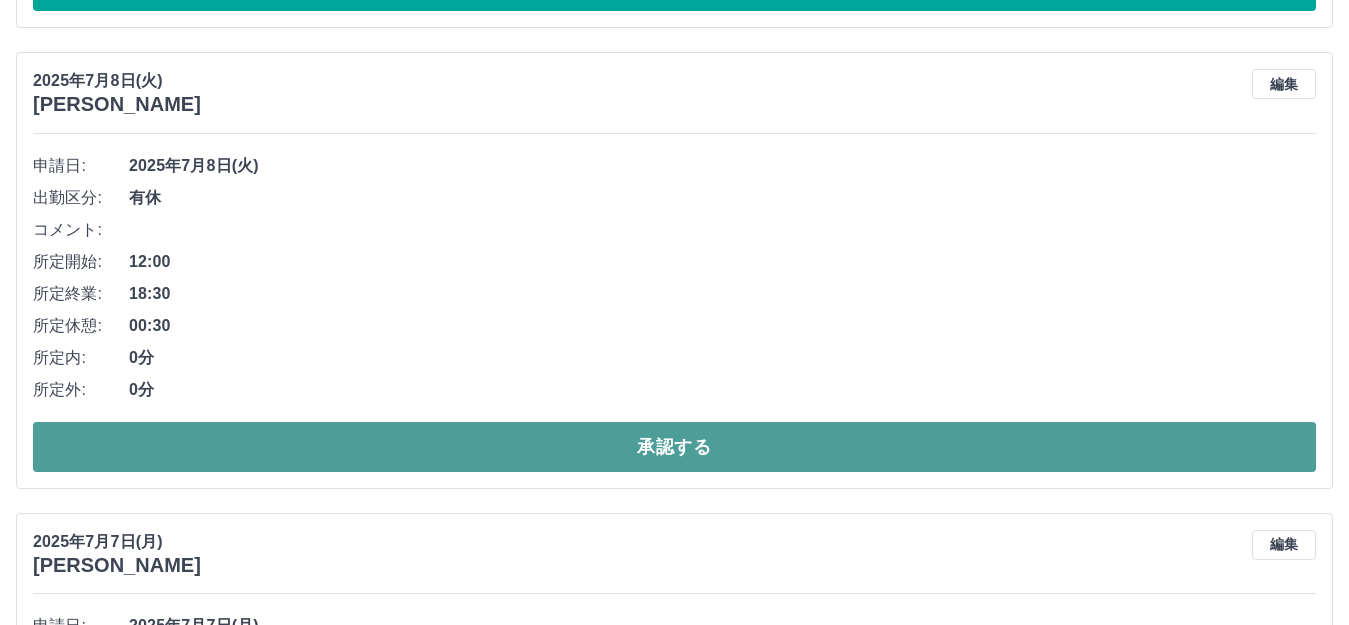 click on "承認する" at bounding box center (674, 447) 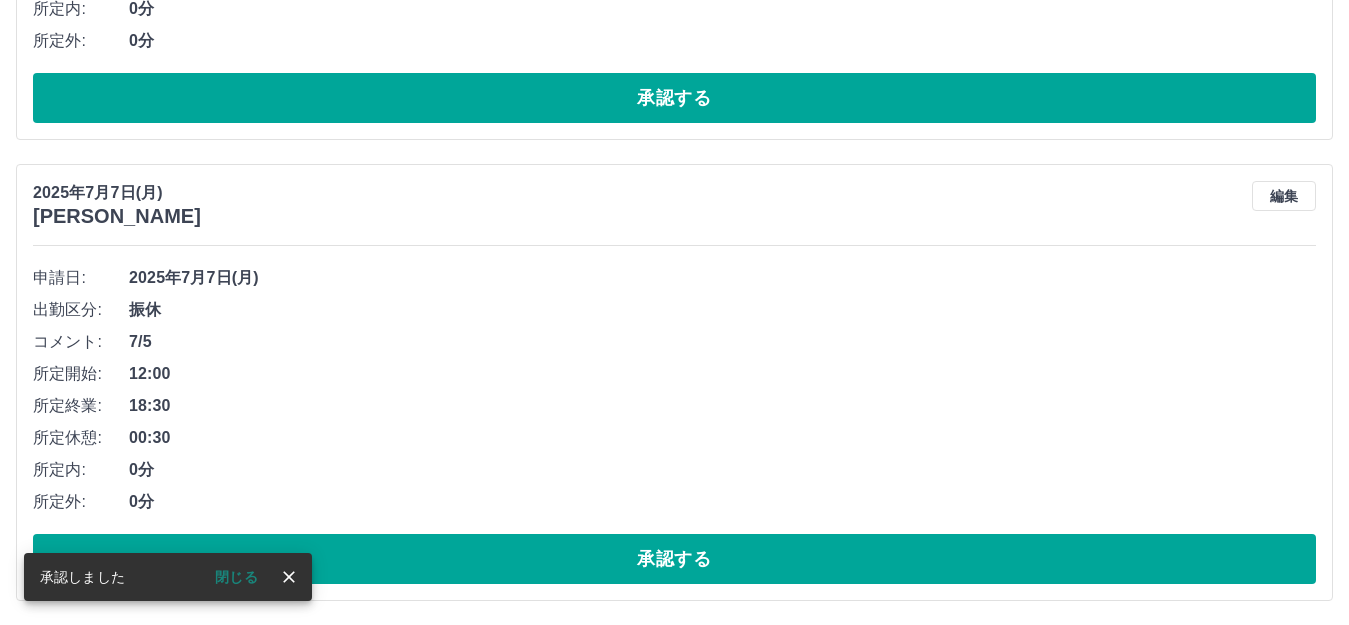 scroll, scrollTop: 1090, scrollLeft: 0, axis: vertical 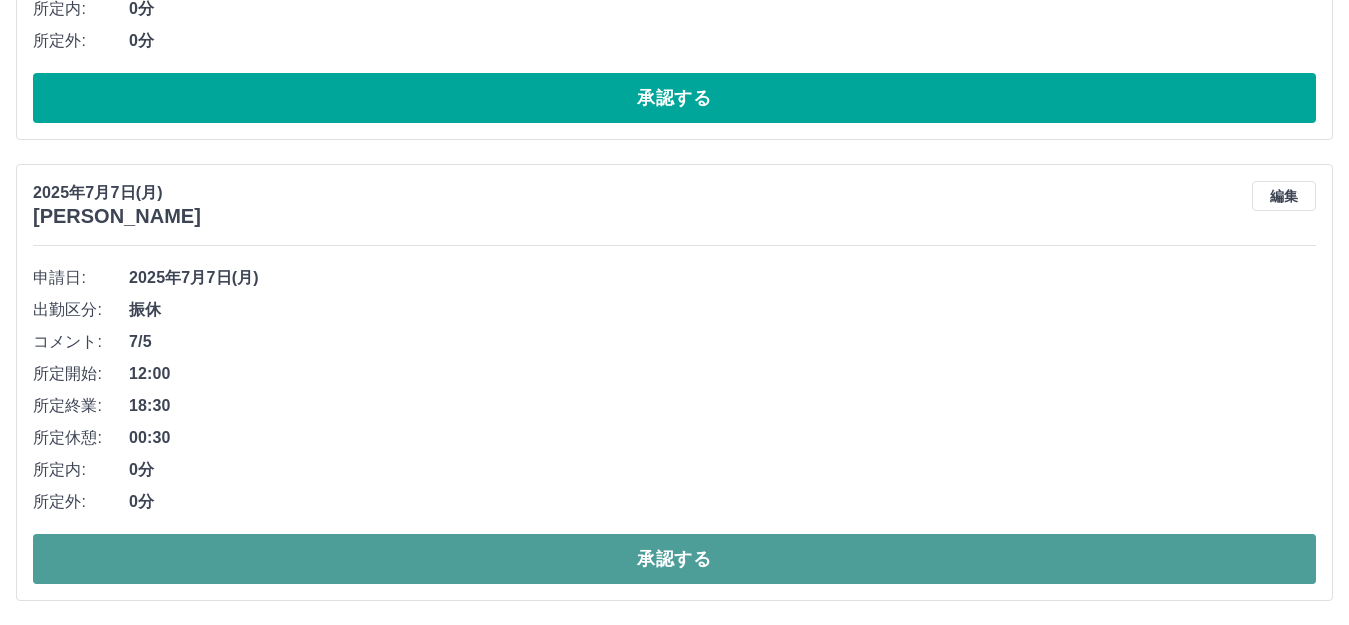 click on "承認する" at bounding box center [674, 559] 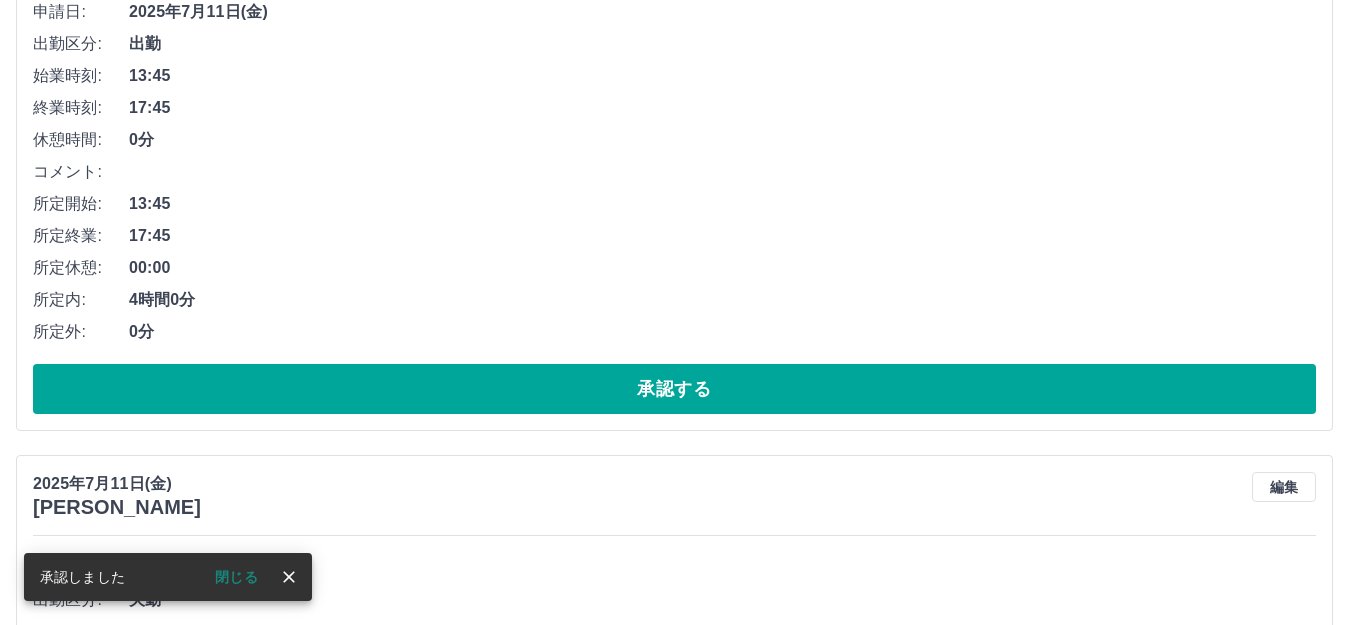 scroll, scrollTop: 0, scrollLeft: 0, axis: both 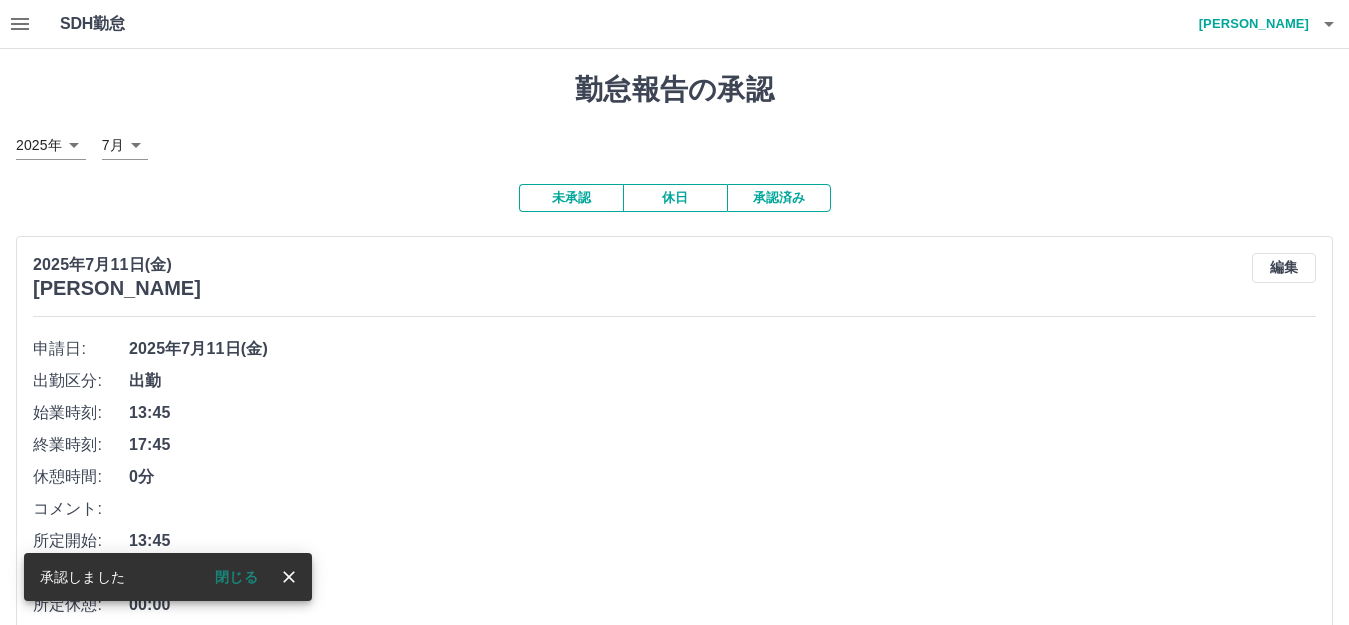 click on "承認済み" at bounding box center [779, 198] 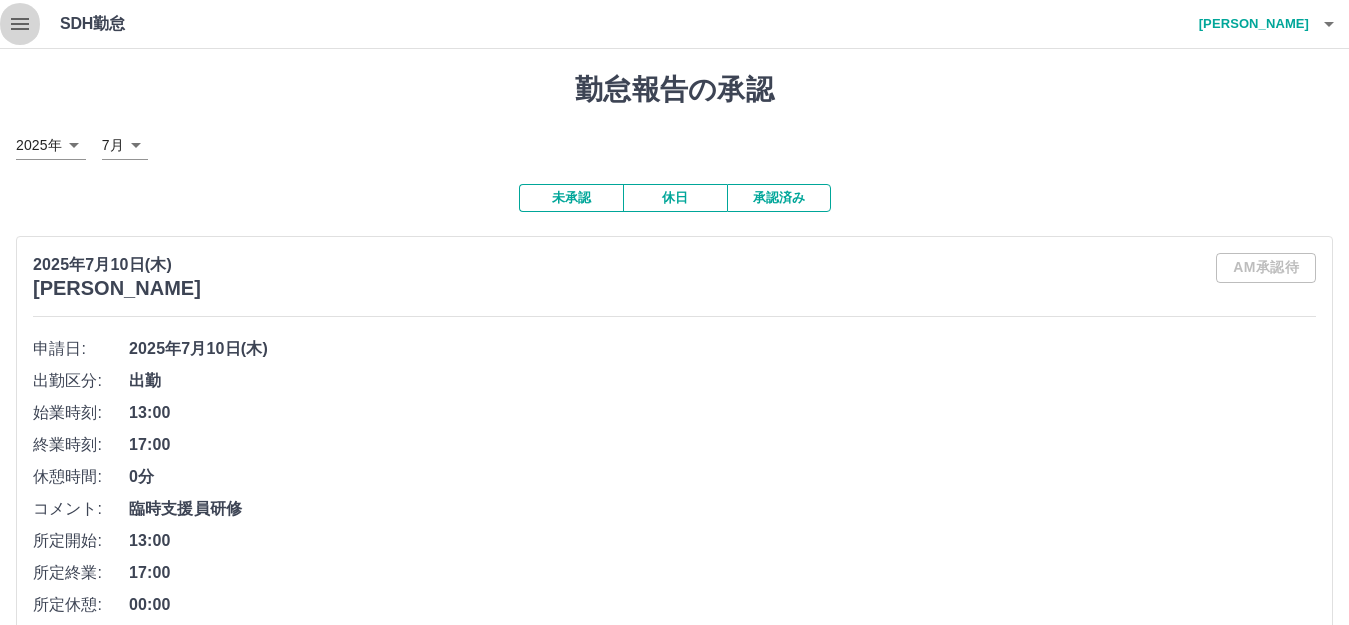 click 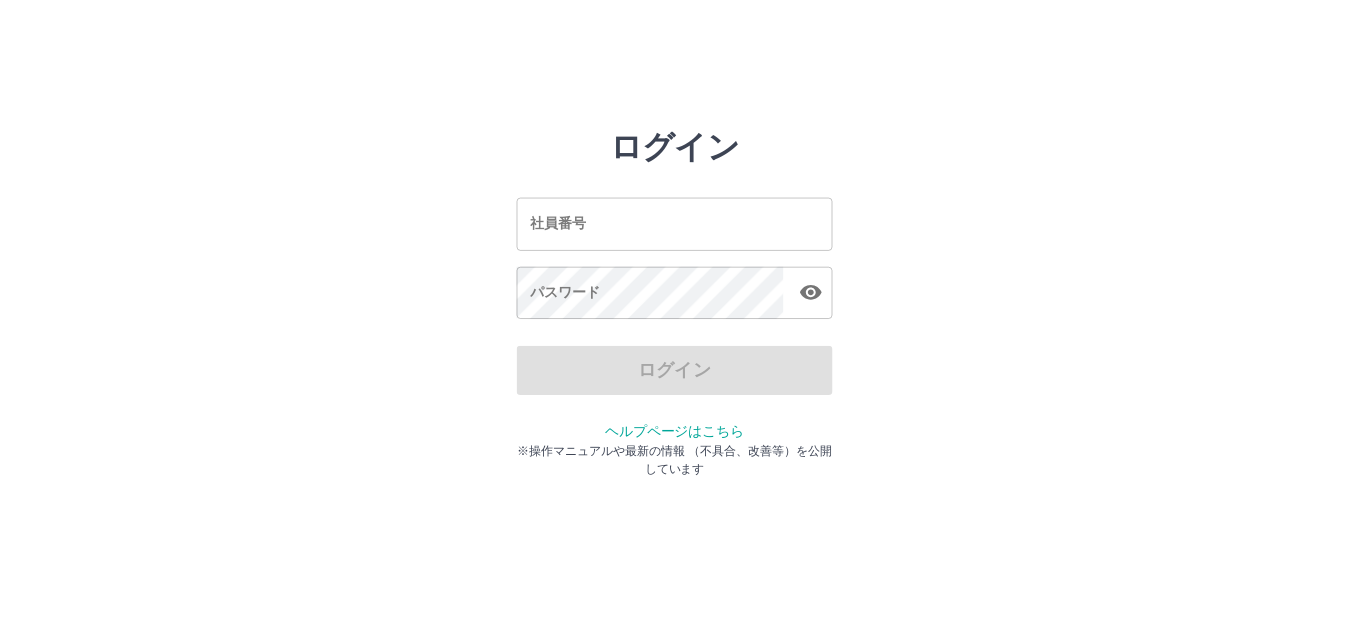 scroll, scrollTop: 0, scrollLeft: 0, axis: both 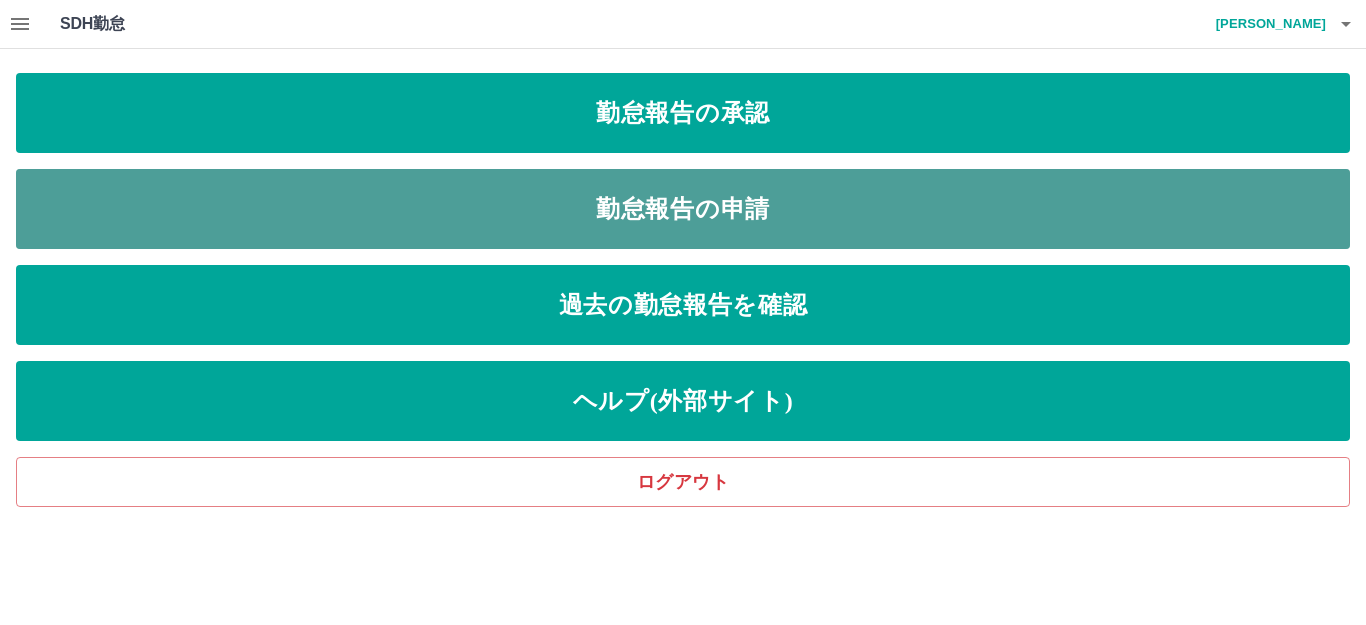 click on "勤怠報告の申請" at bounding box center [683, 209] 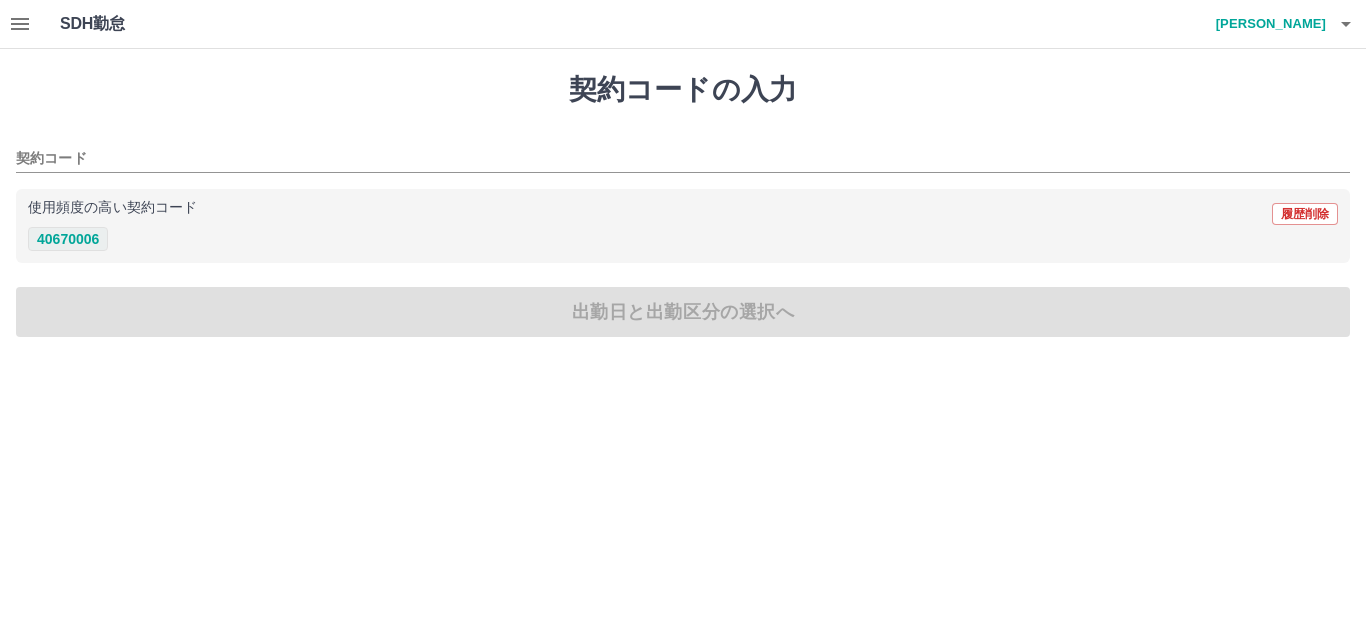 click on "40670006" at bounding box center [68, 239] 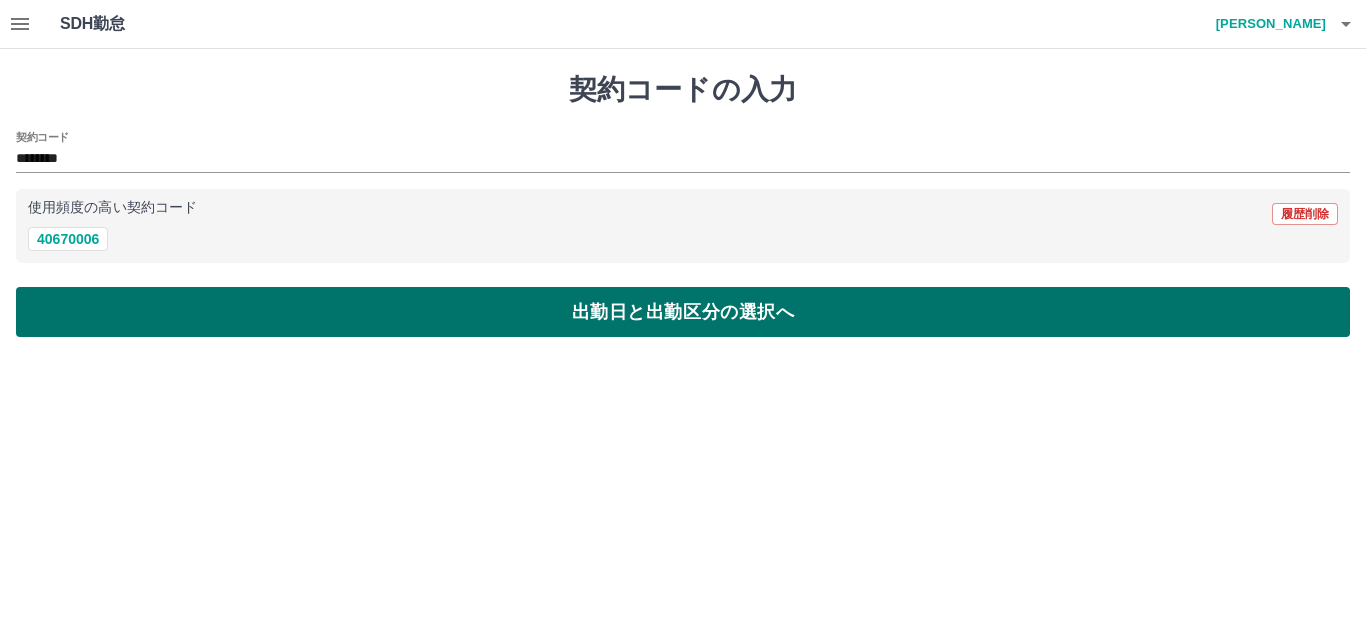 click on "出勤日と出勤区分の選択へ" at bounding box center (683, 312) 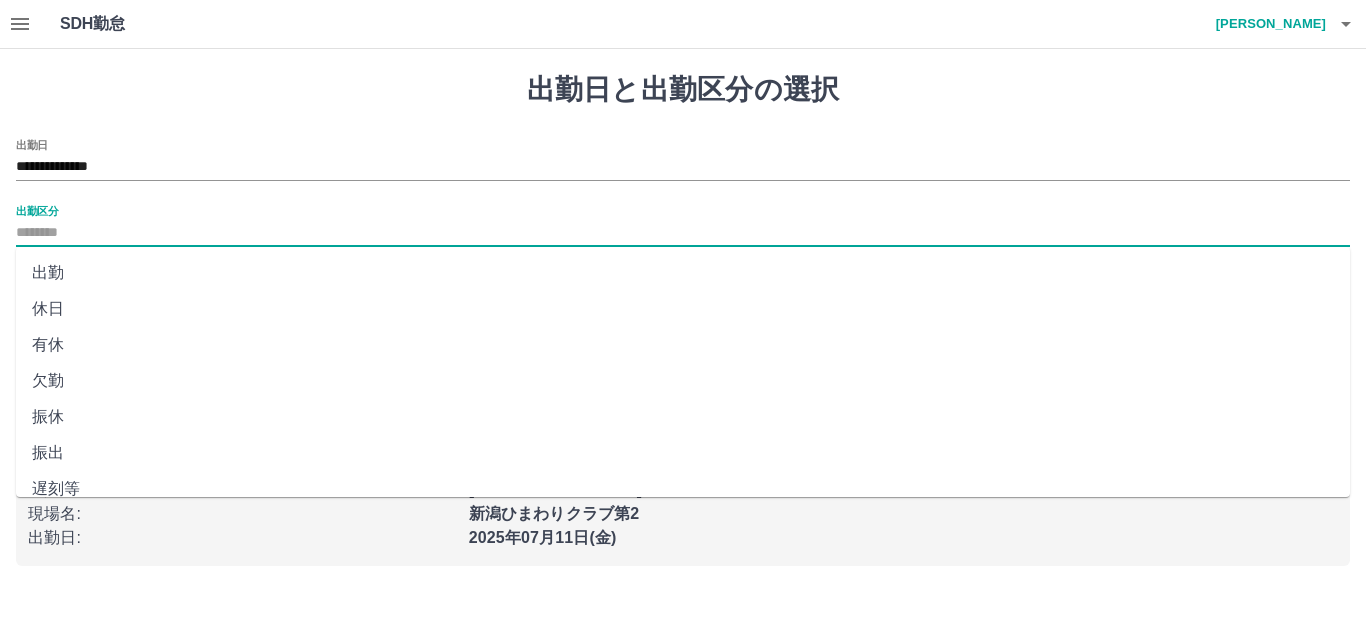 click on "出勤区分" at bounding box center (683, 233) 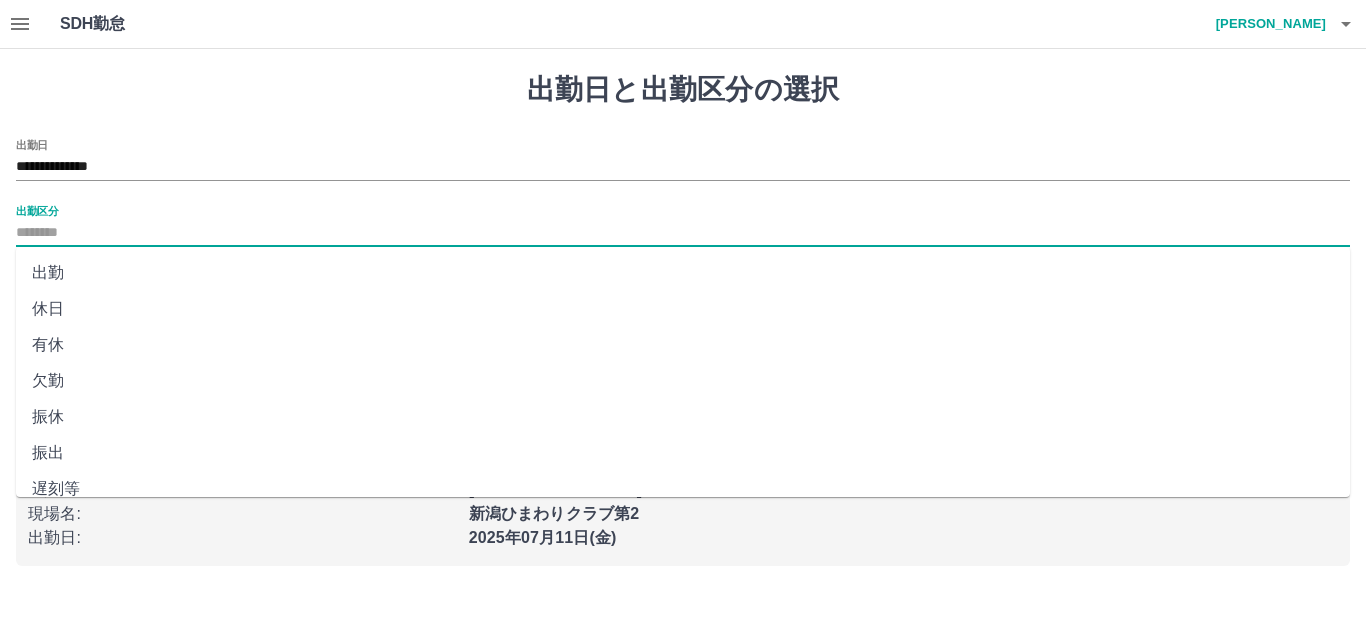 click on "出勤" at bounding box center [683, 273] 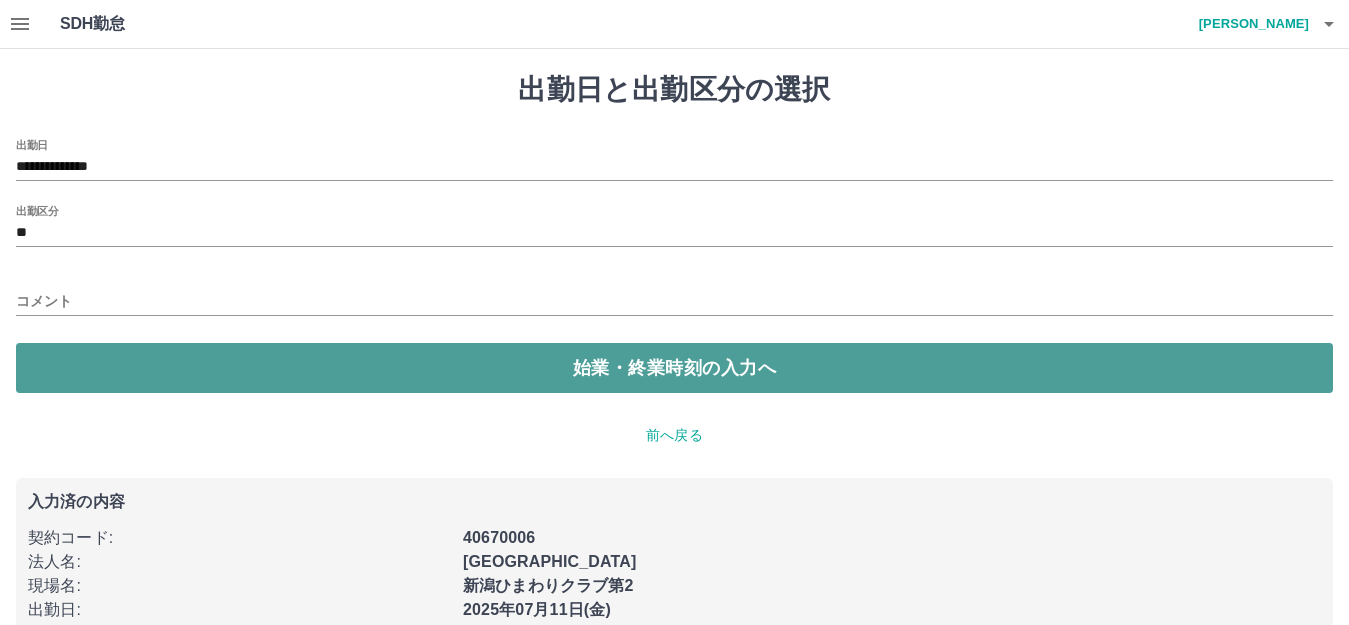 click on "始業・終業時刻の入力へ" at bounding box center (674, 368) 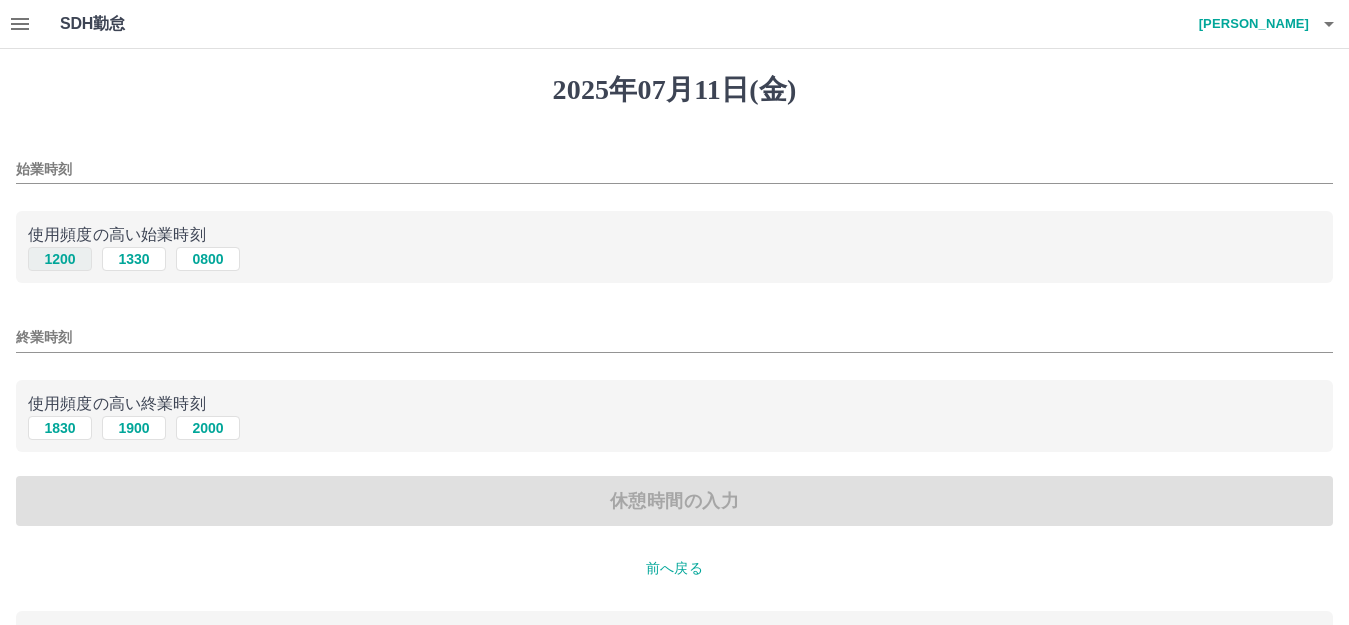 click on "1200" at bounding box center [60, 259] 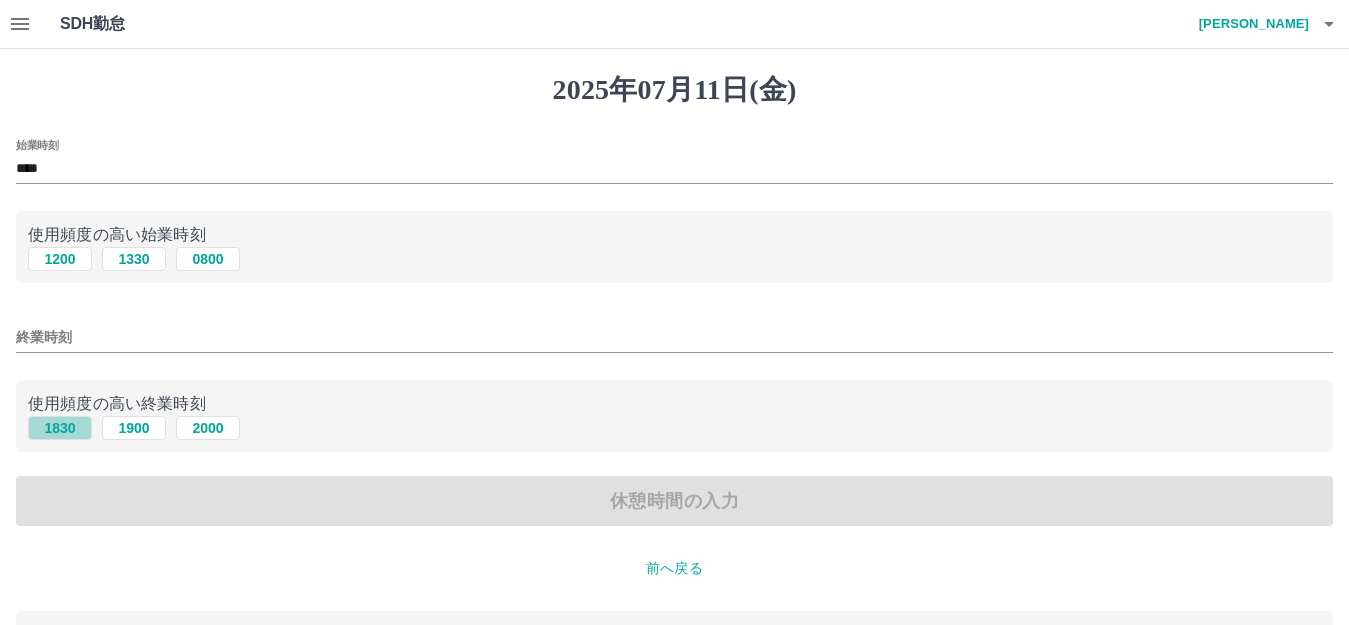 click on "1830" at bounding box center [60, 428] 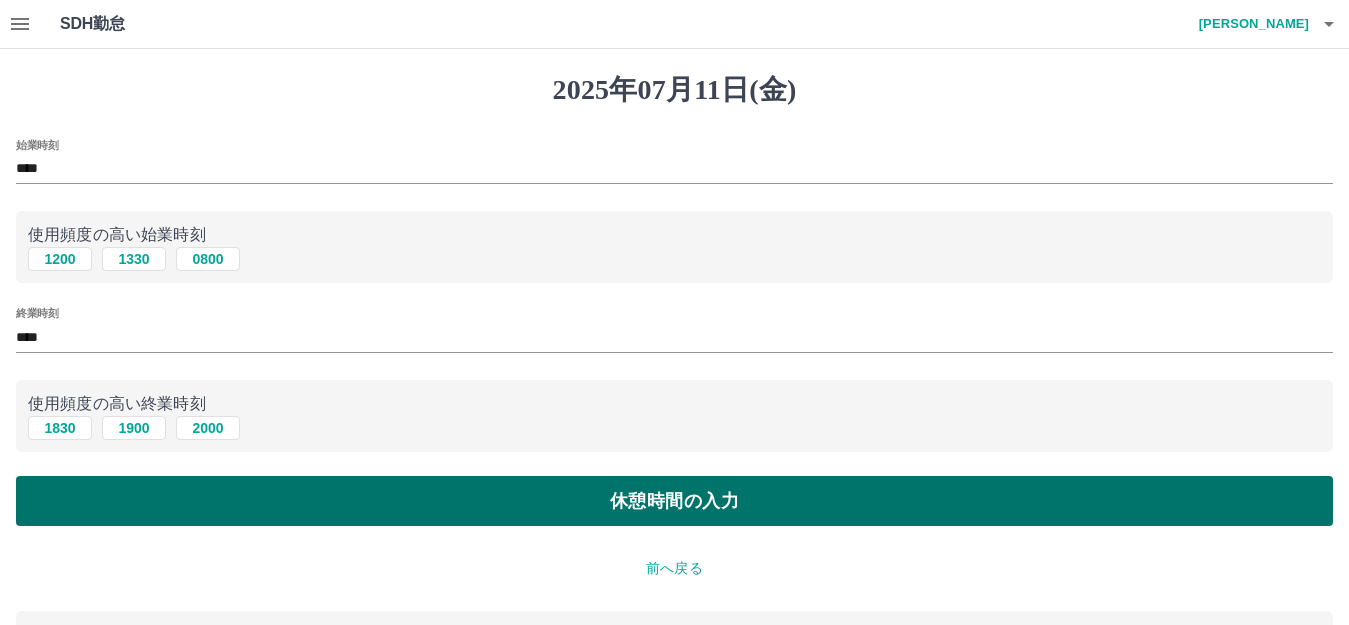 click on "休憩時間の入力" at bounding box center [674, 501] 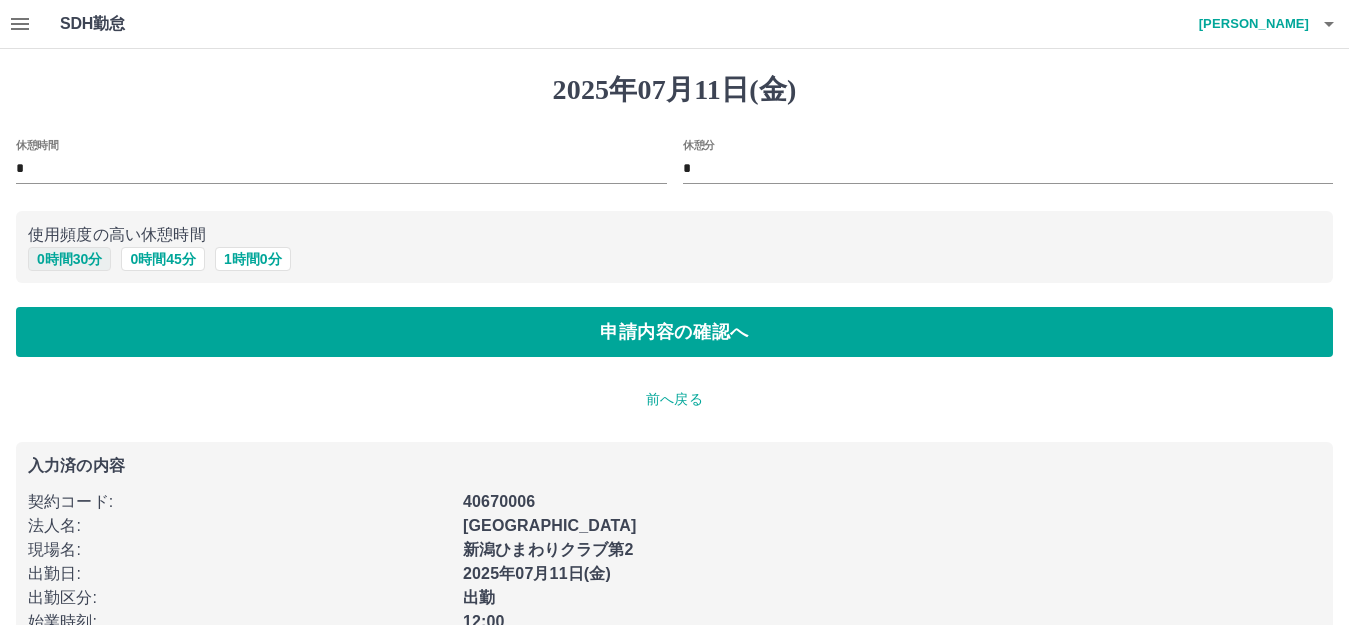 click on "0 時間 30 分" at bounding box center [69, 259] 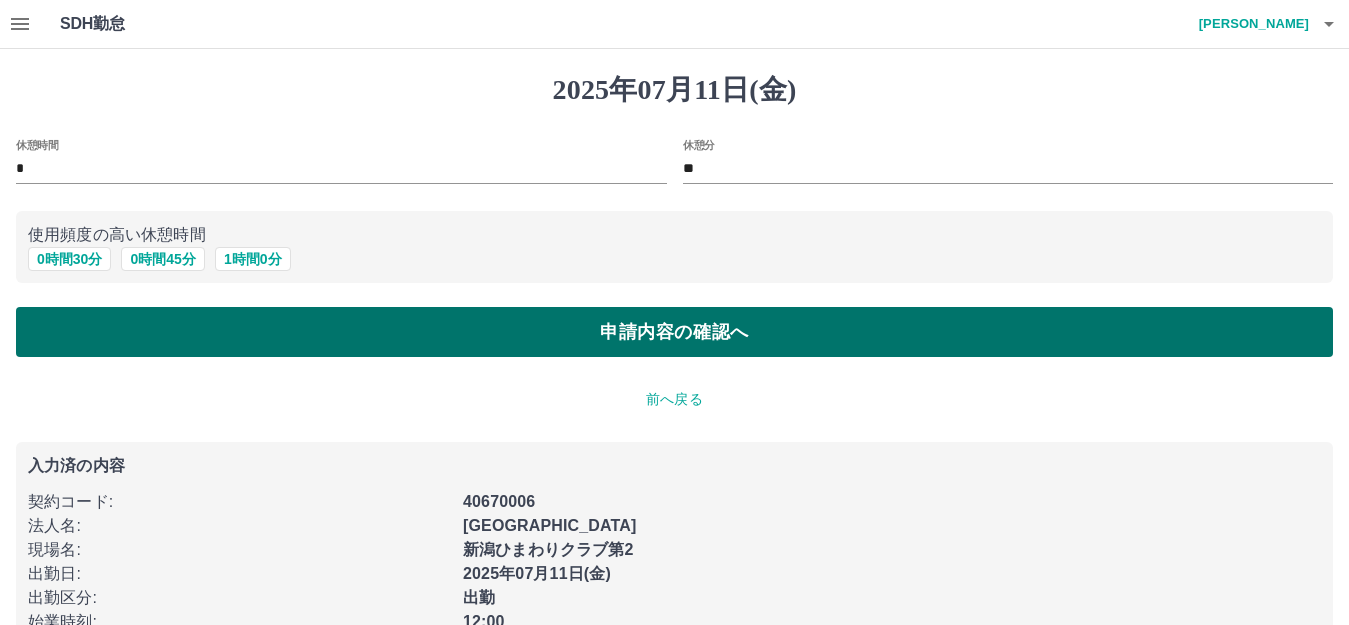 click on "申請内容の確認へ" at bounding box center [674, 332] 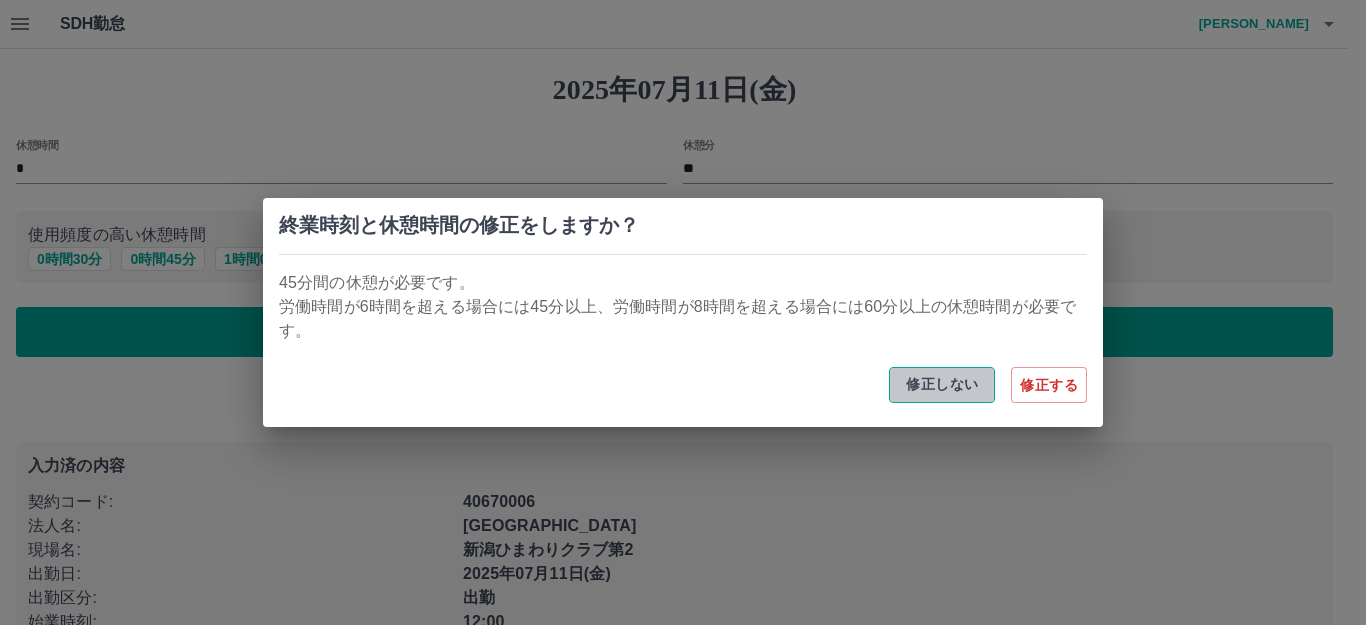 click on "修正しない" at bounding box center [942, 385] 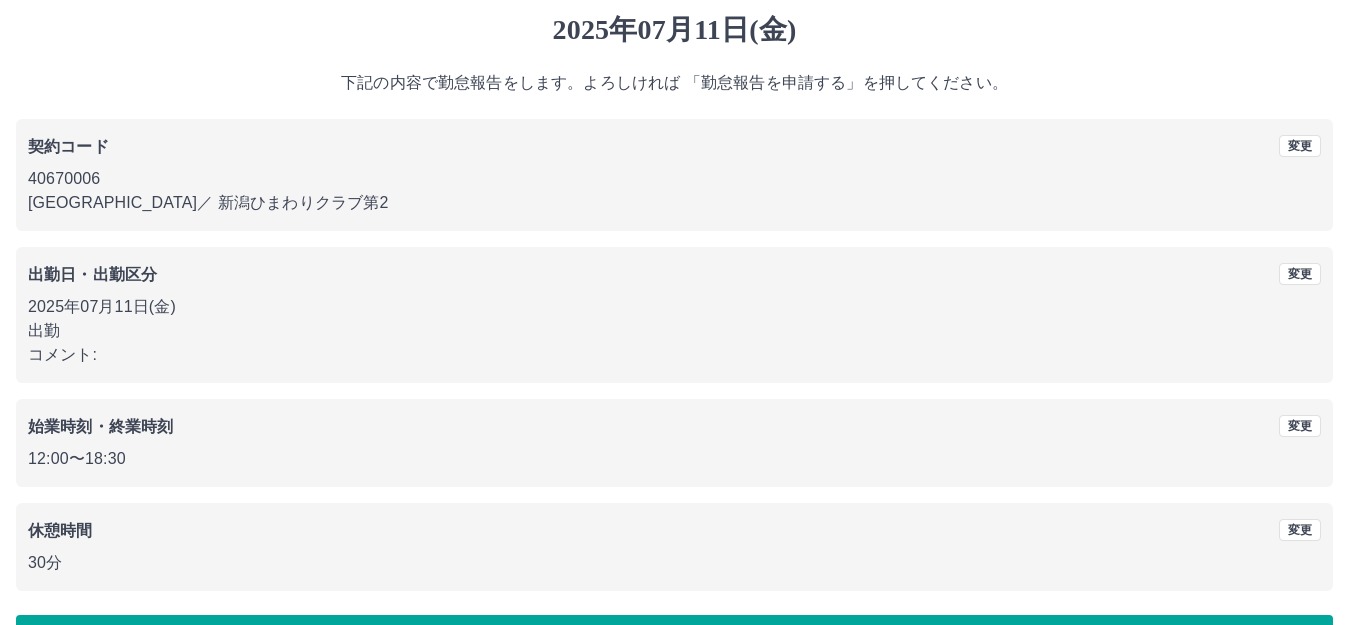 scroll, scrollTop: 124, scrollLeft: 0, axis: vertical 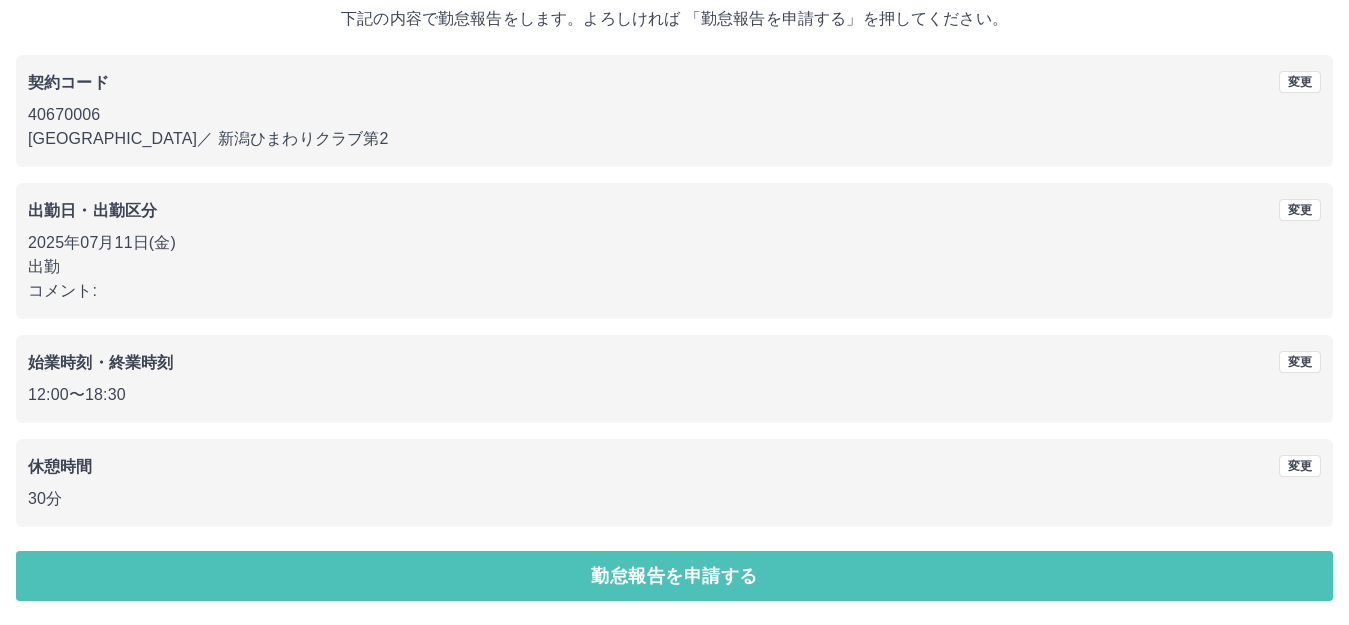 drag, startPoint x: 594, startPoint y: 588, endPoint x: 600, endPoint y: 554, distance: 34.525352 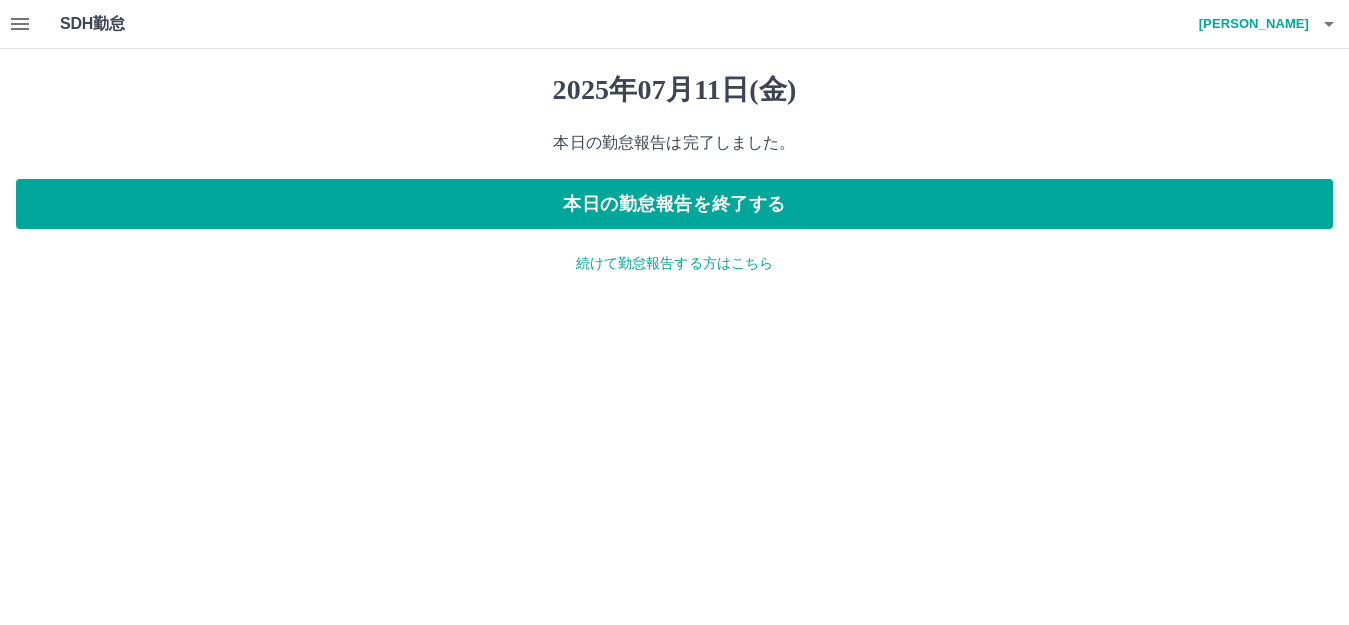 scroll, scrollTop: 0, scrollLeft: 0, axis: both 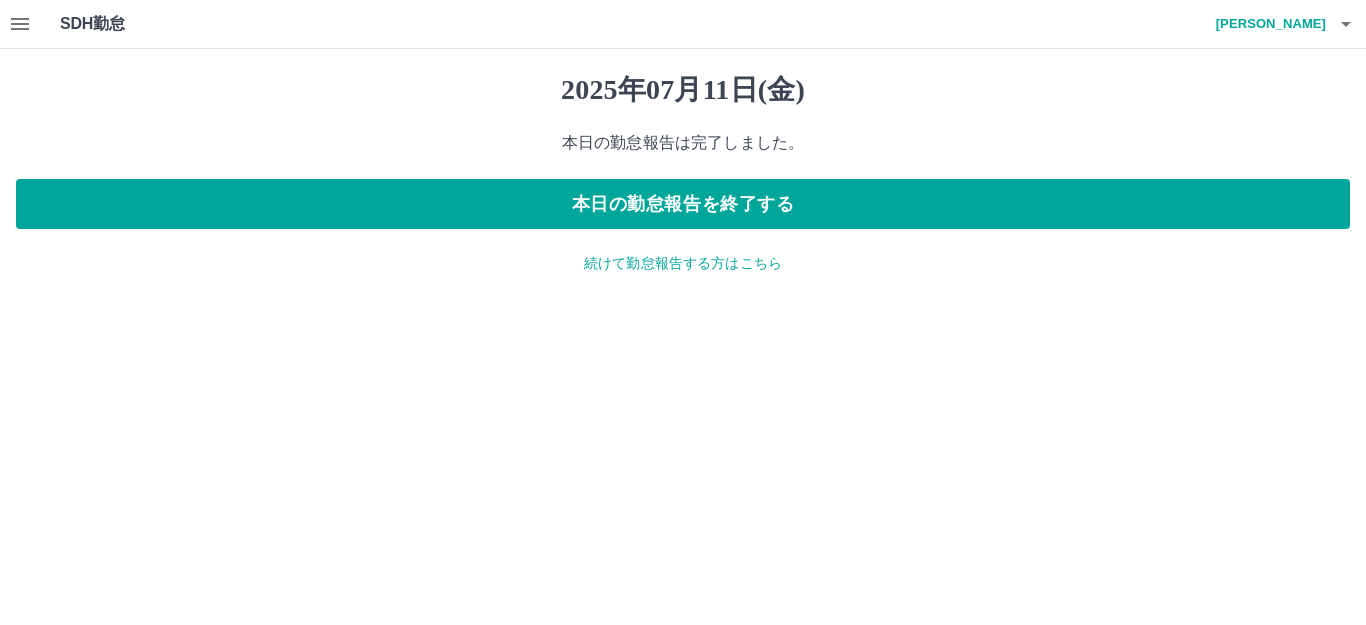 click 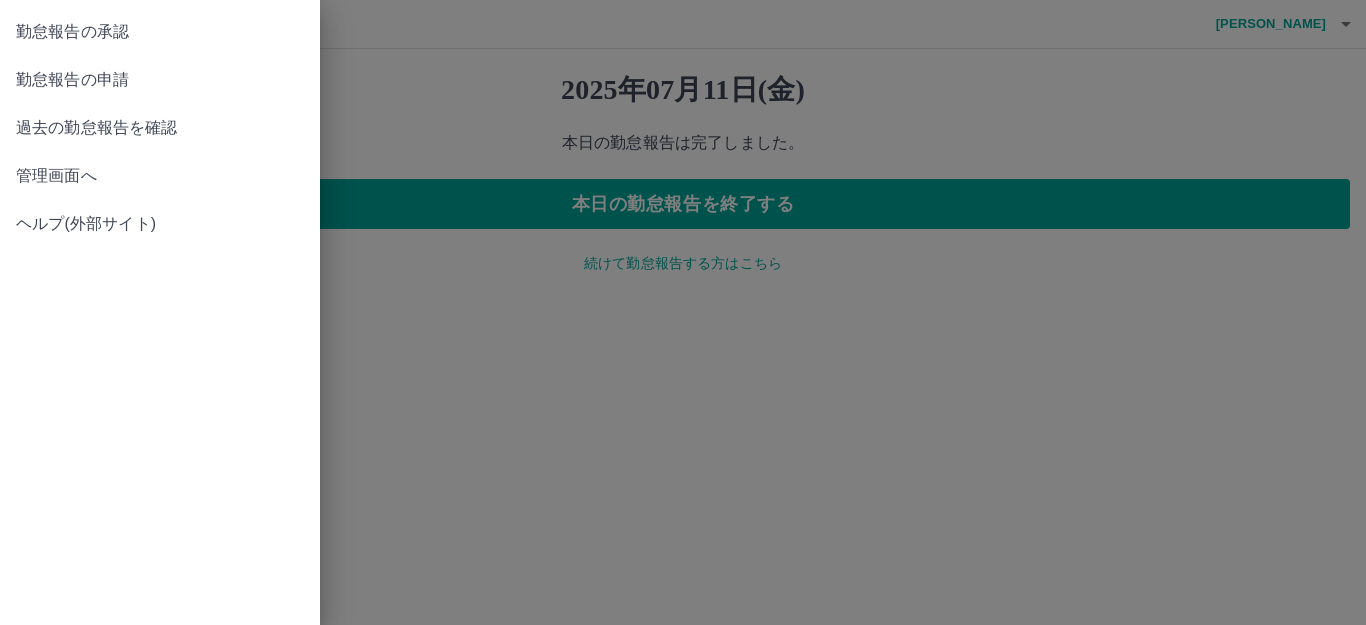 click on "勤怠報告の承認" at bounding box center [160, 32] 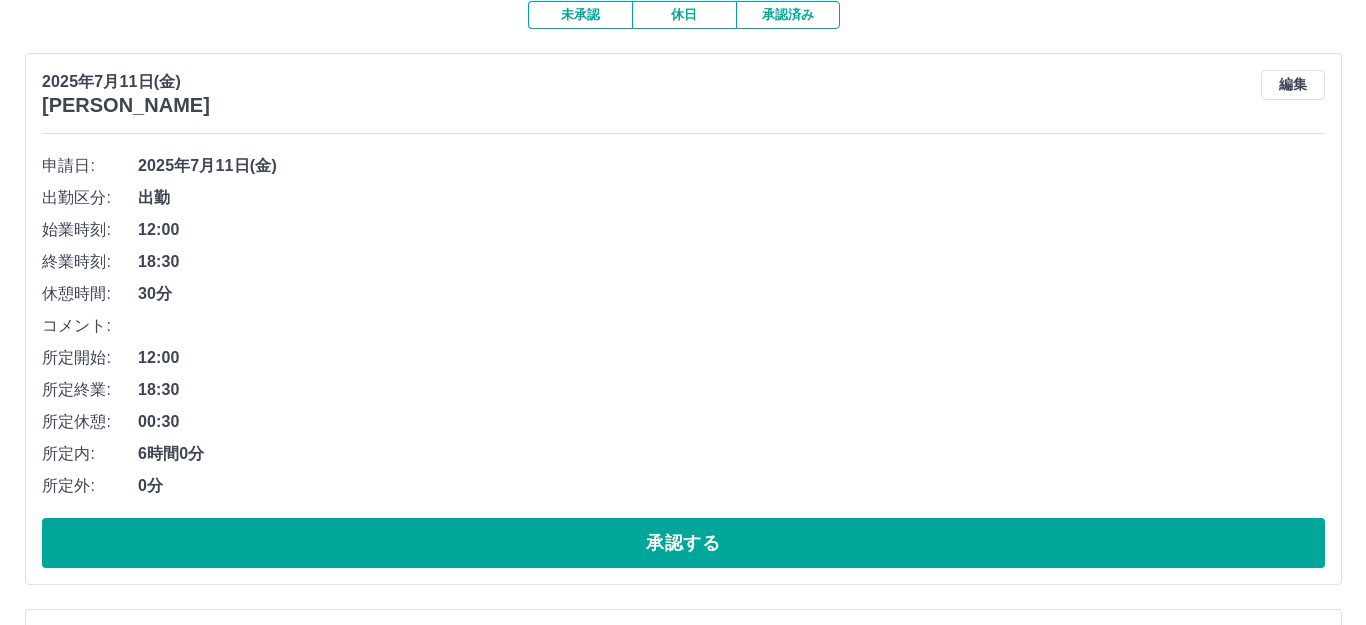 scroll, scrollTop: 0, scrollLeft: 0, axis: both 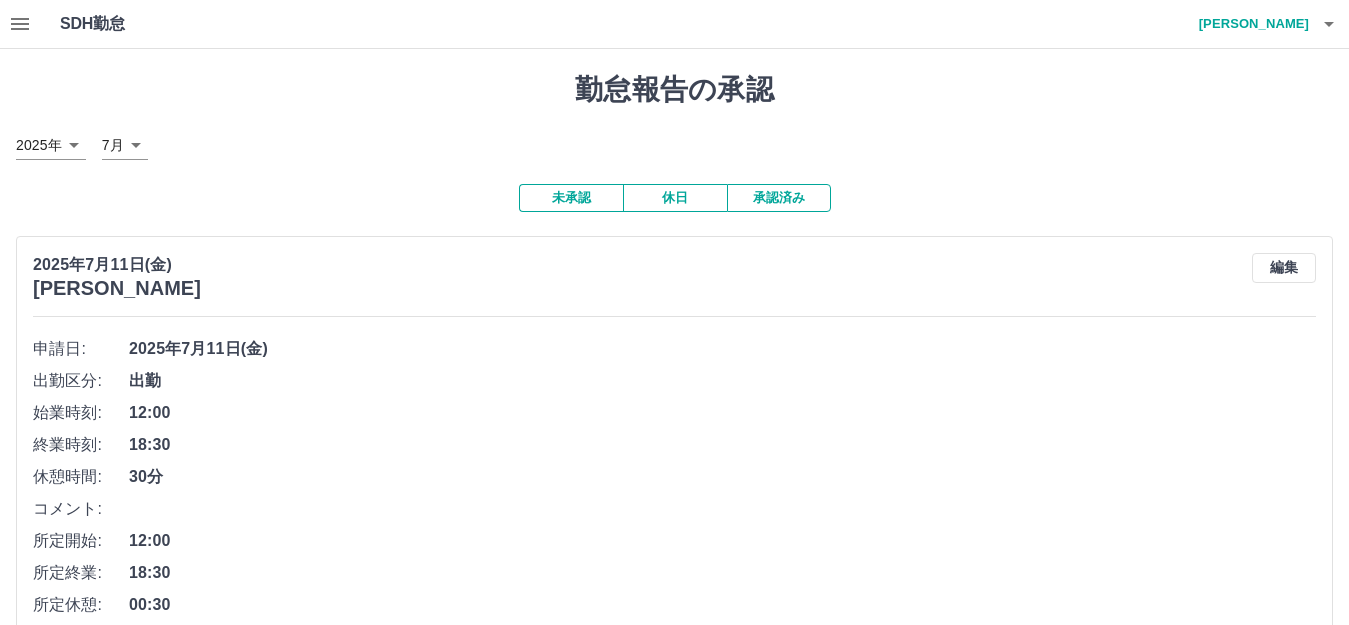 click 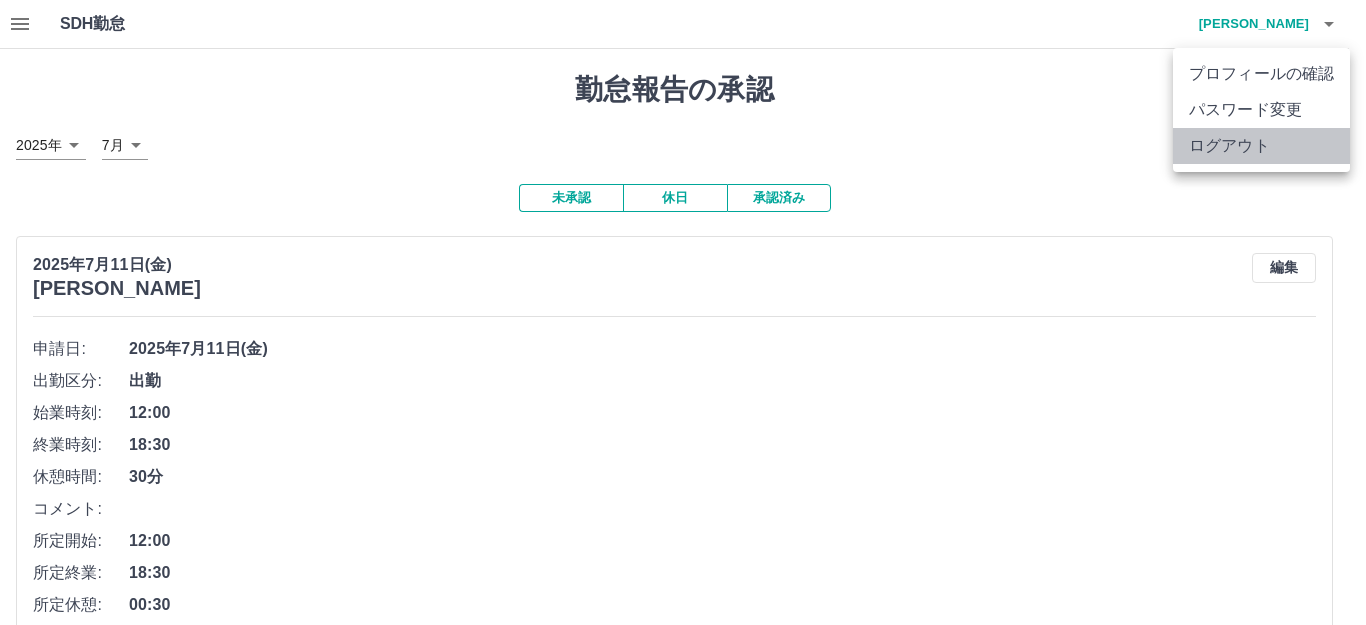 click on "ログアウト" at bounding box center [1261, 146] 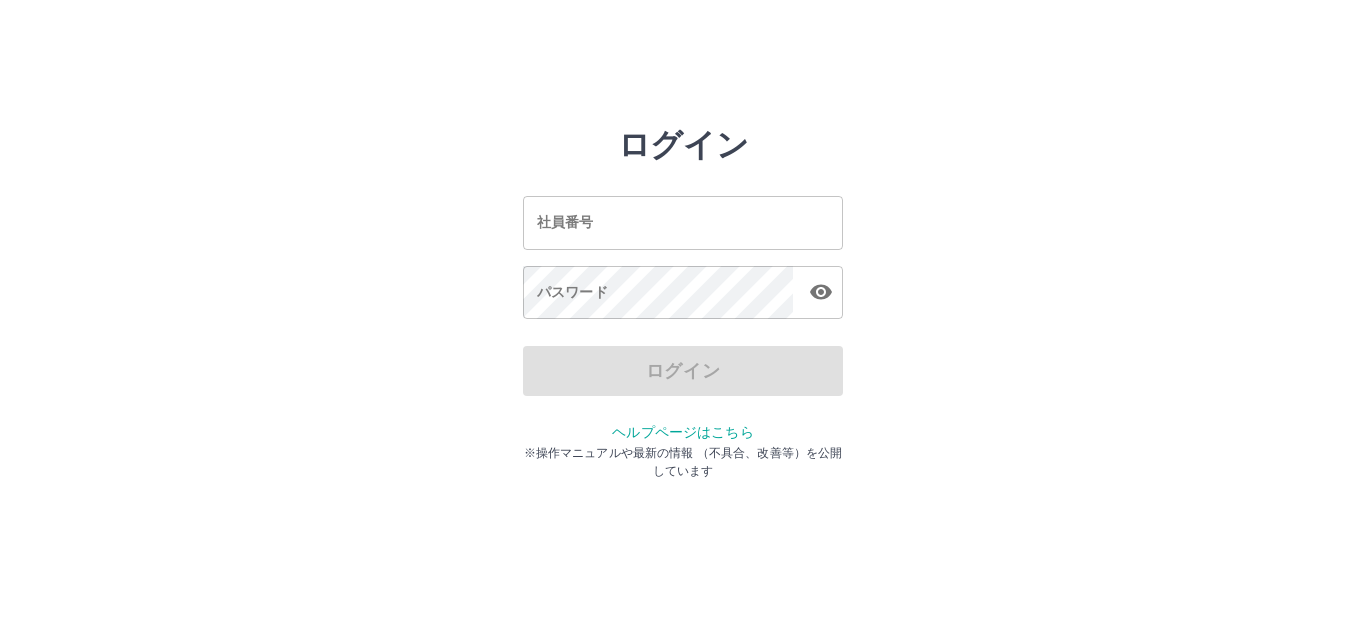 scroll, scrollTop: 0, scrollLeft: 0, axis: both 